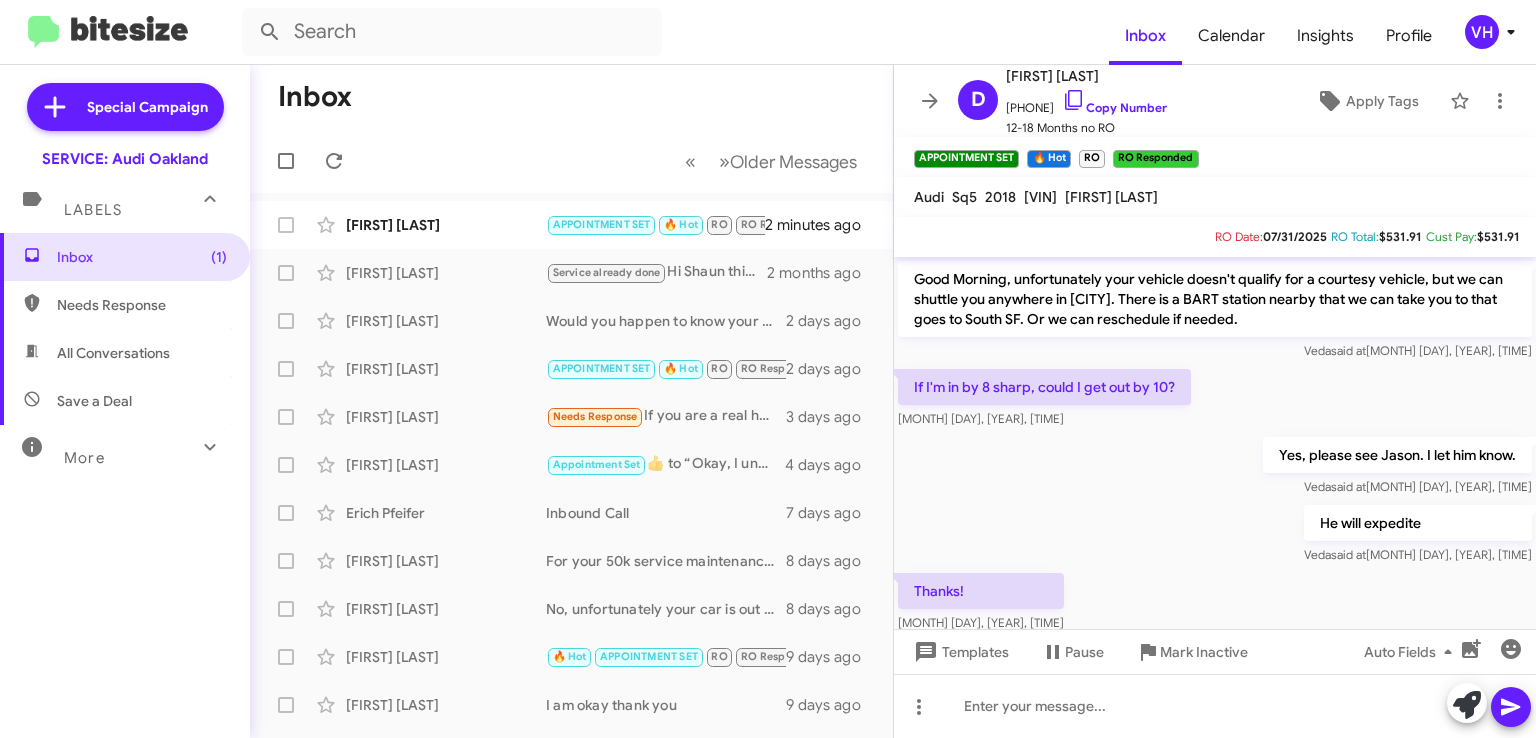 scroll, scrollTop: 0, scrollLeft: 0, axis: both 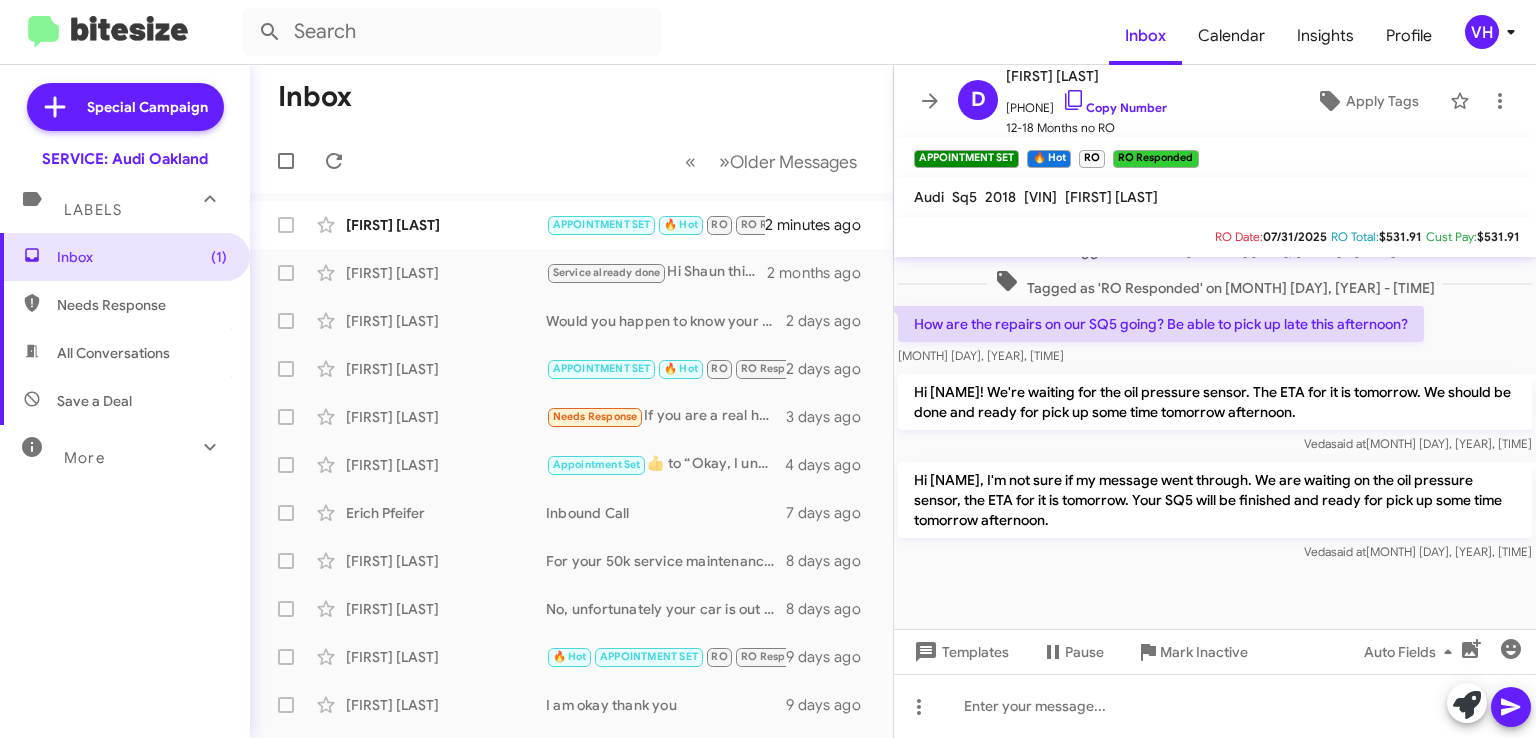 click on "[FIRST] [LAST]" 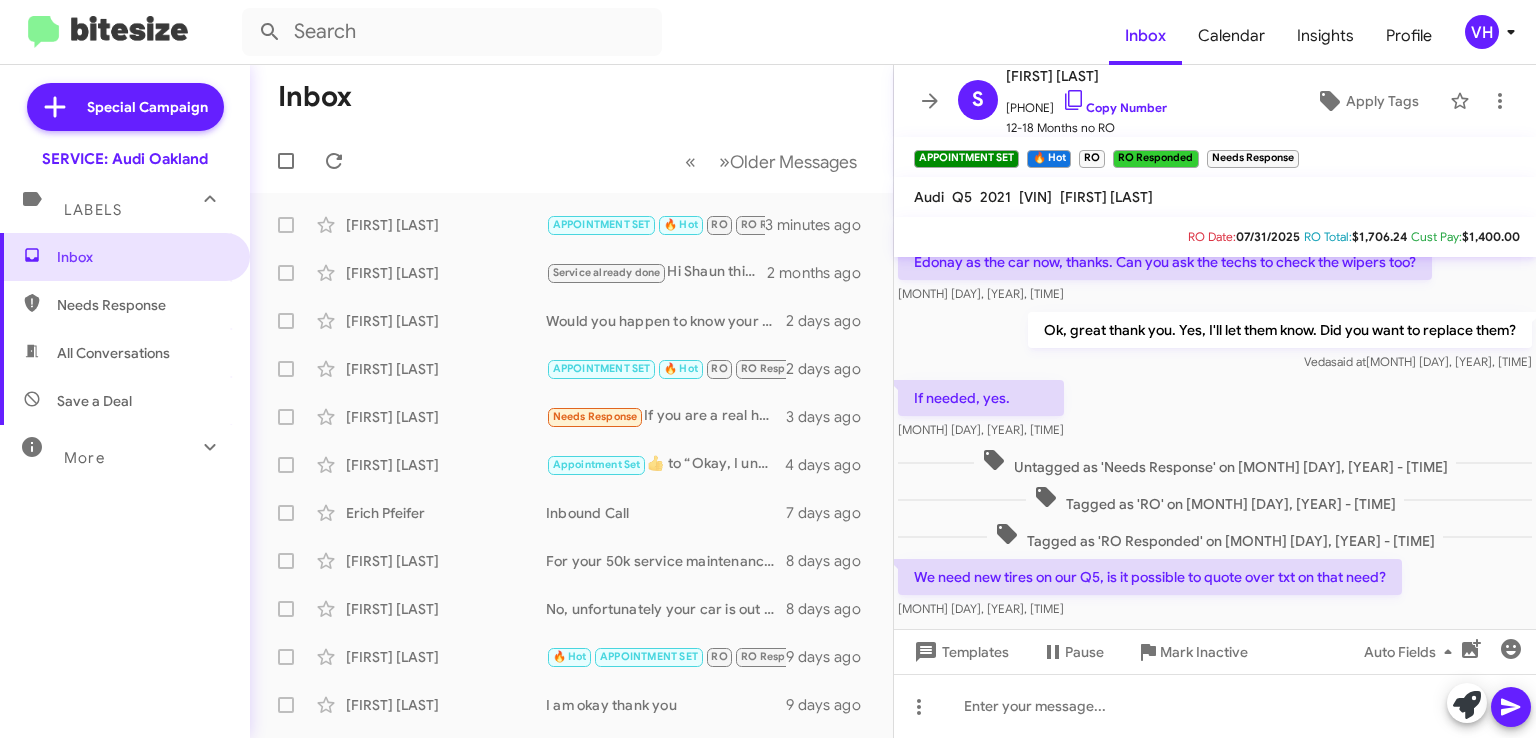scroll, scrollTop: 844, scrollLeft: 0, axis: vertical 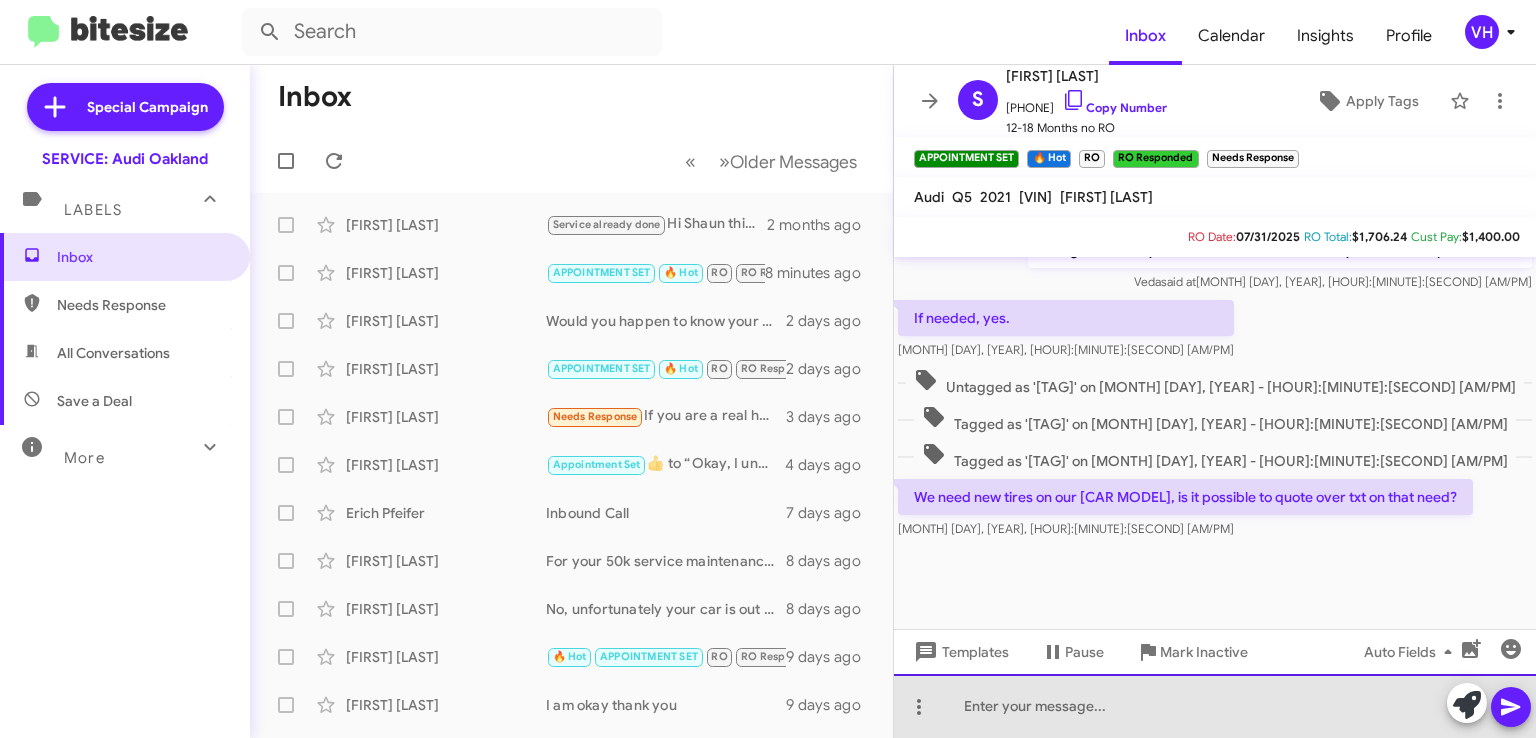 click 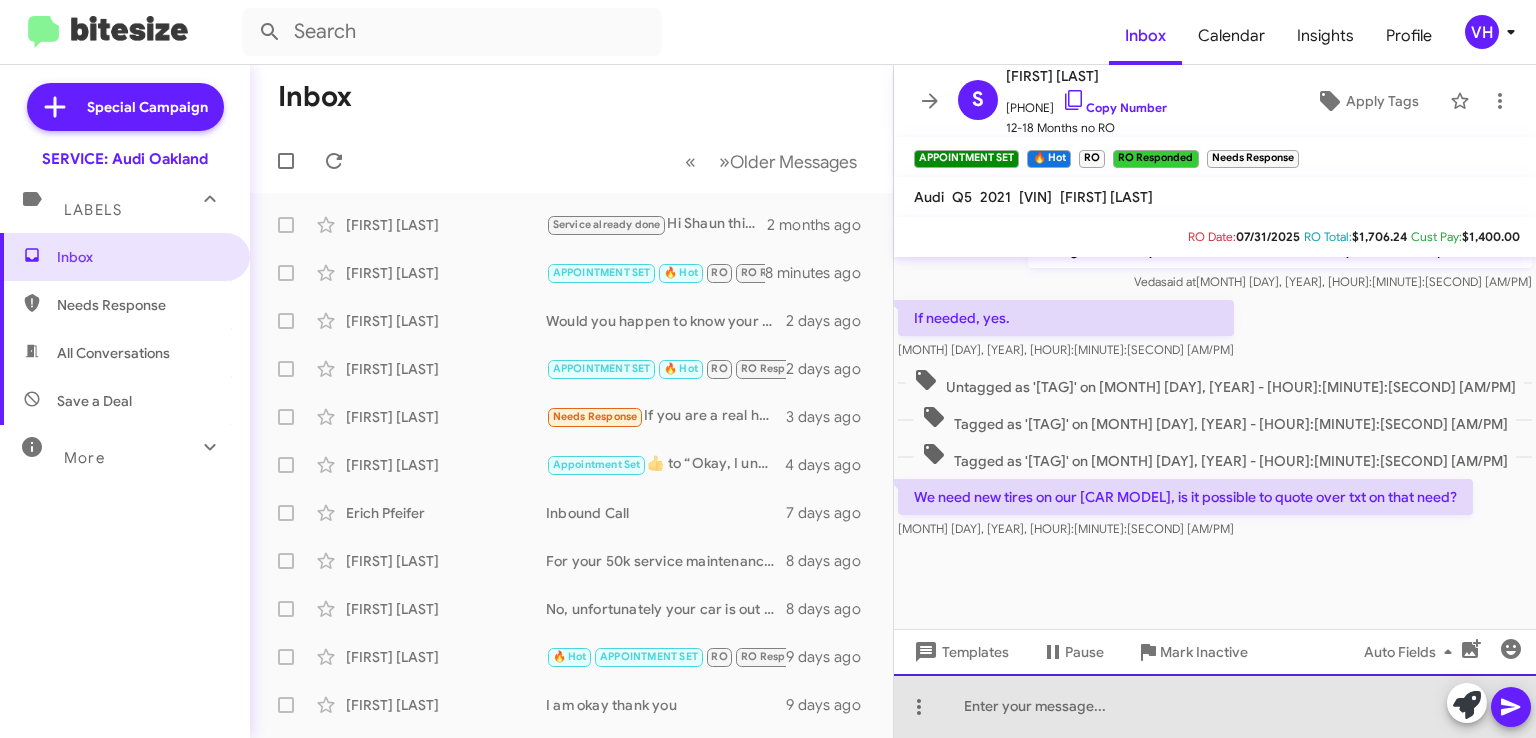 click 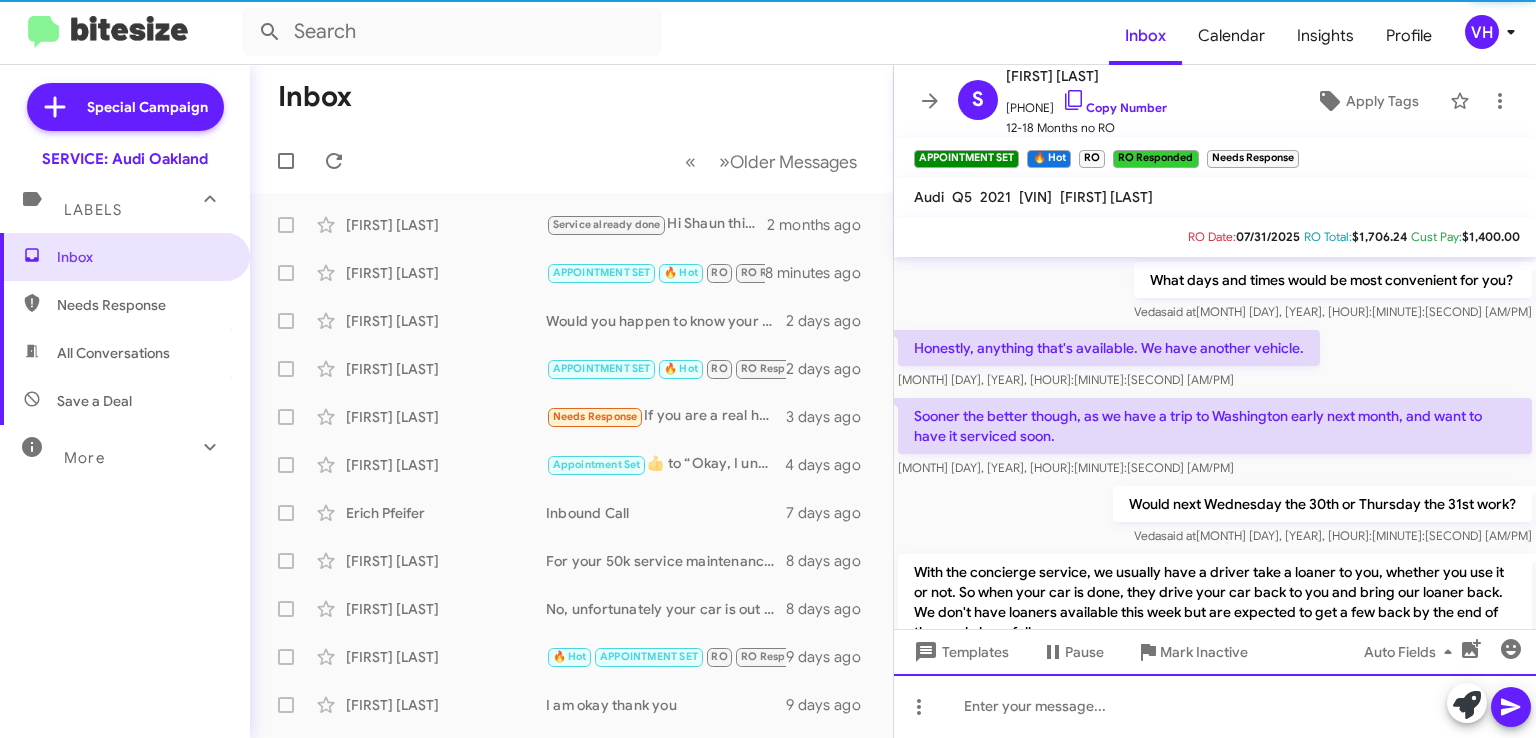 scroll, scrollTop: 1294, scrollLeft: 0, axis: vertical 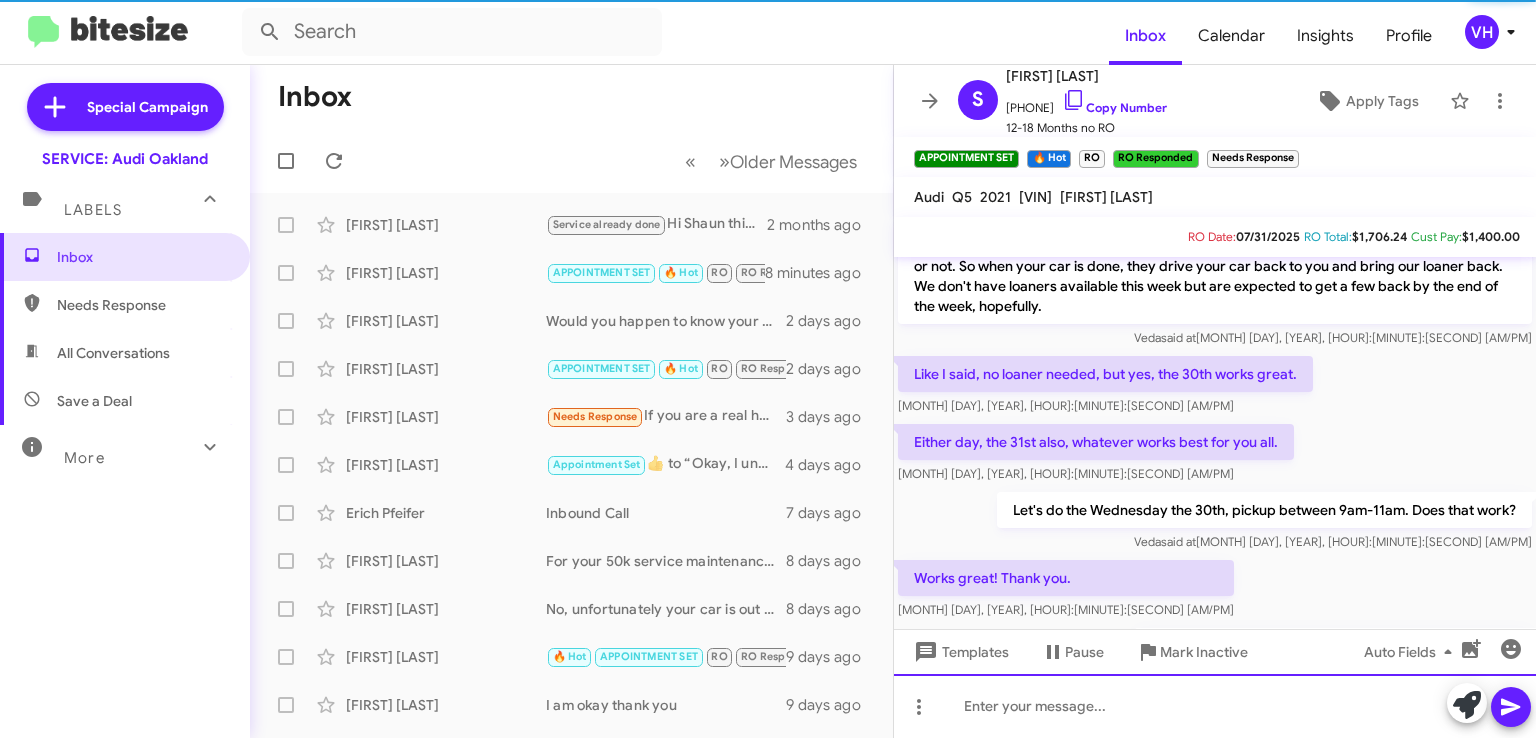 drag, startPoint x: 1524, startPoint y: 586, endPoint x: 1535, endPoint y: 776, distance: 190.31816 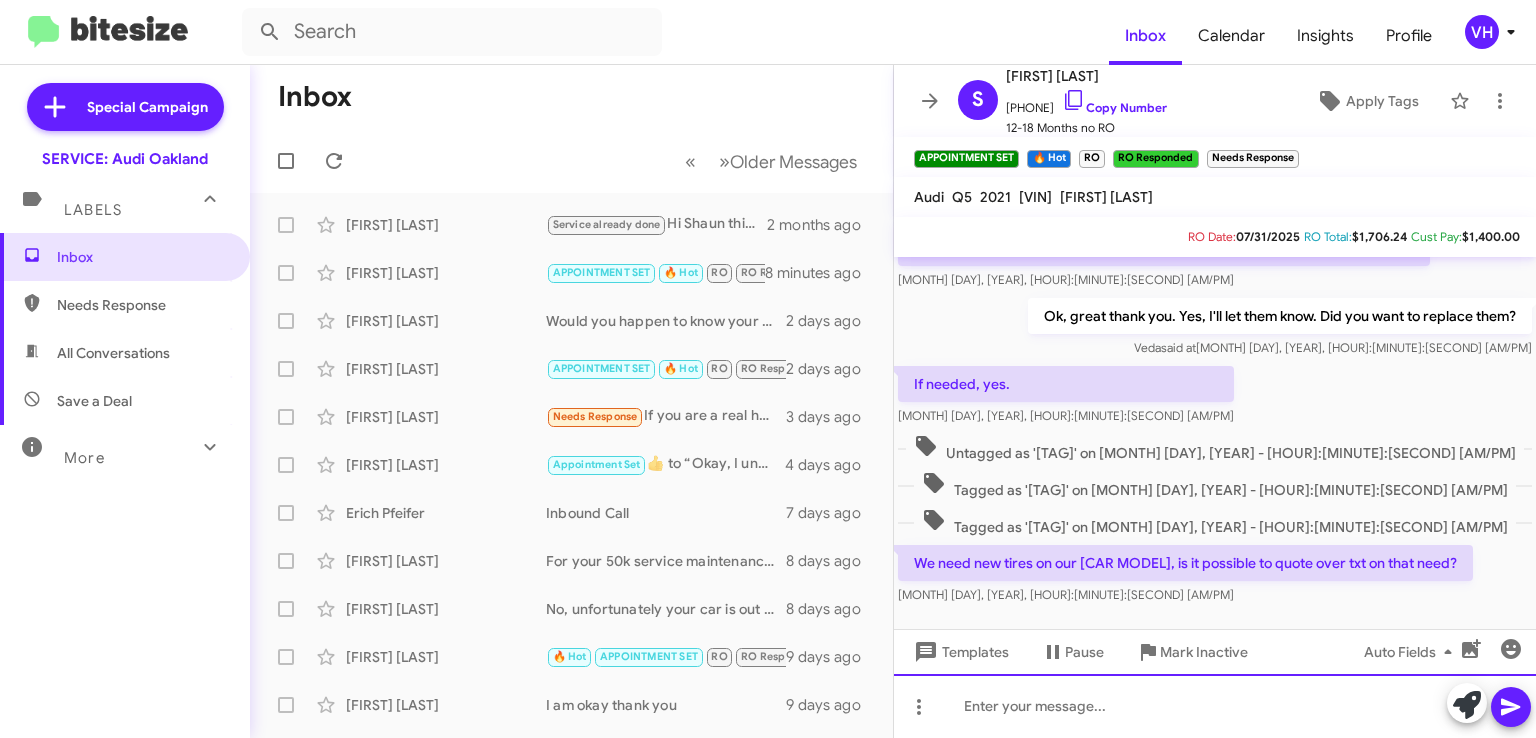 scroll, scrollTop: 2852, scrollLeft: 0, axis: vertical 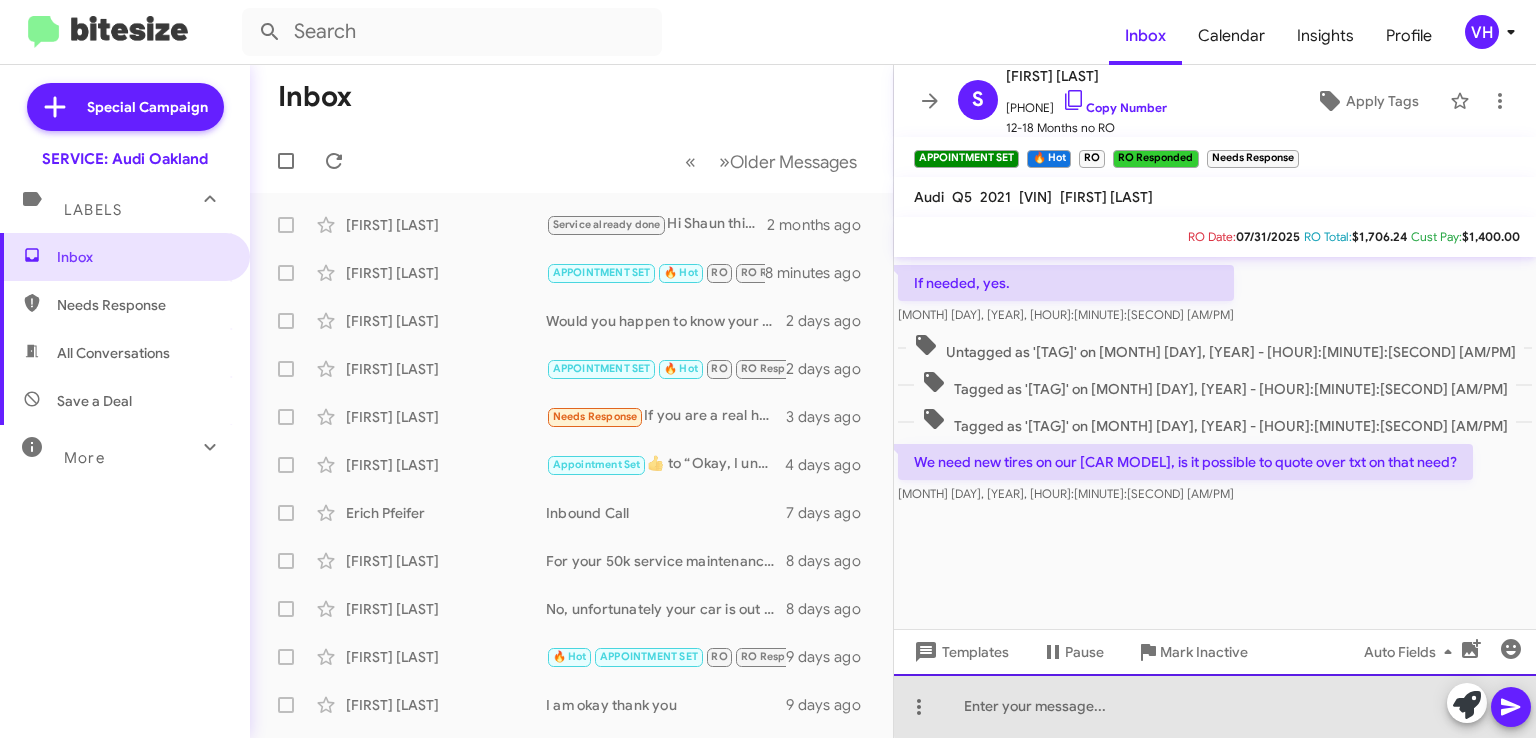 drag, startPoint x: 1297, startPoint y: 679, endPoint x: 1308, endPoint y: 661, distance: 21.095022 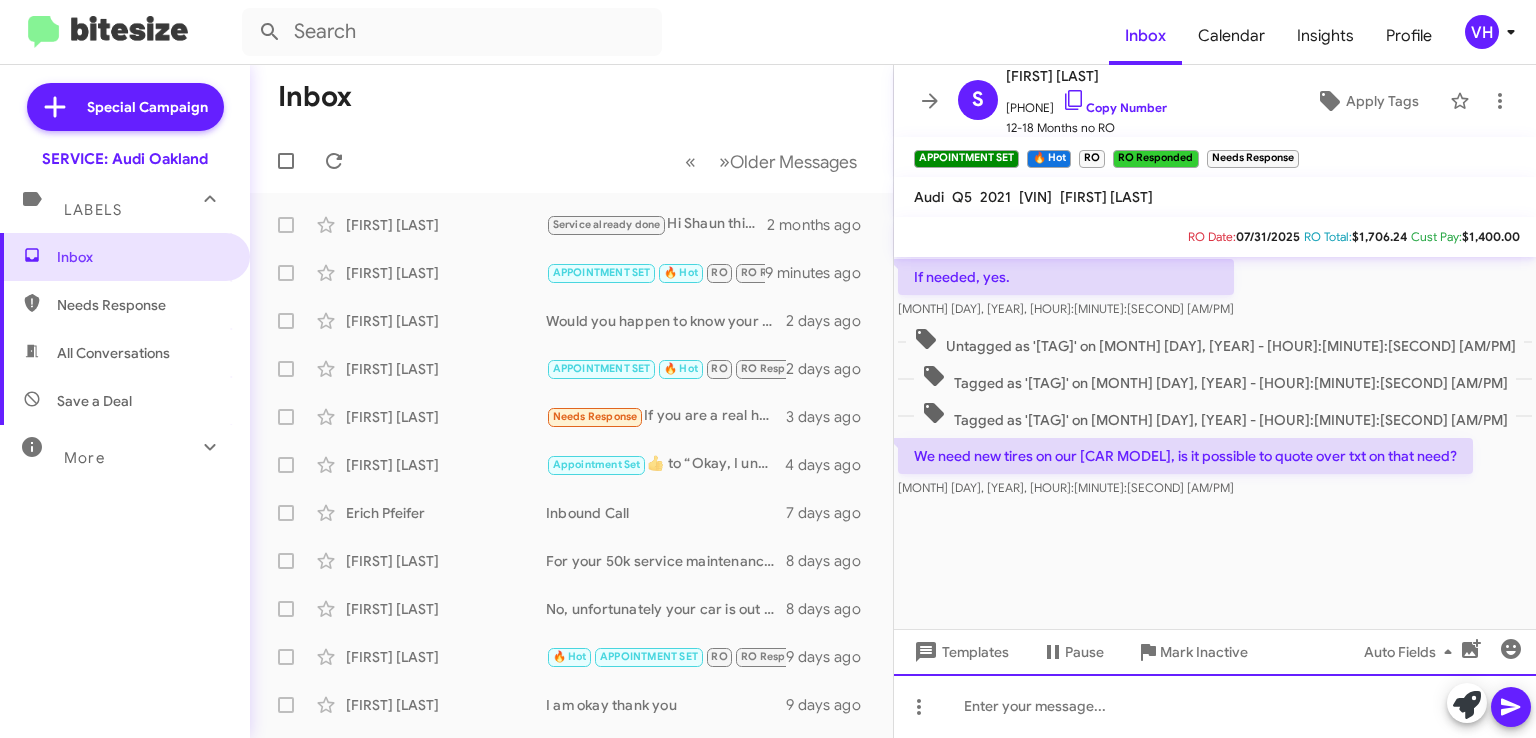 scroll, scrollTop: 2866, scrollLeft: 0, axis: vertical 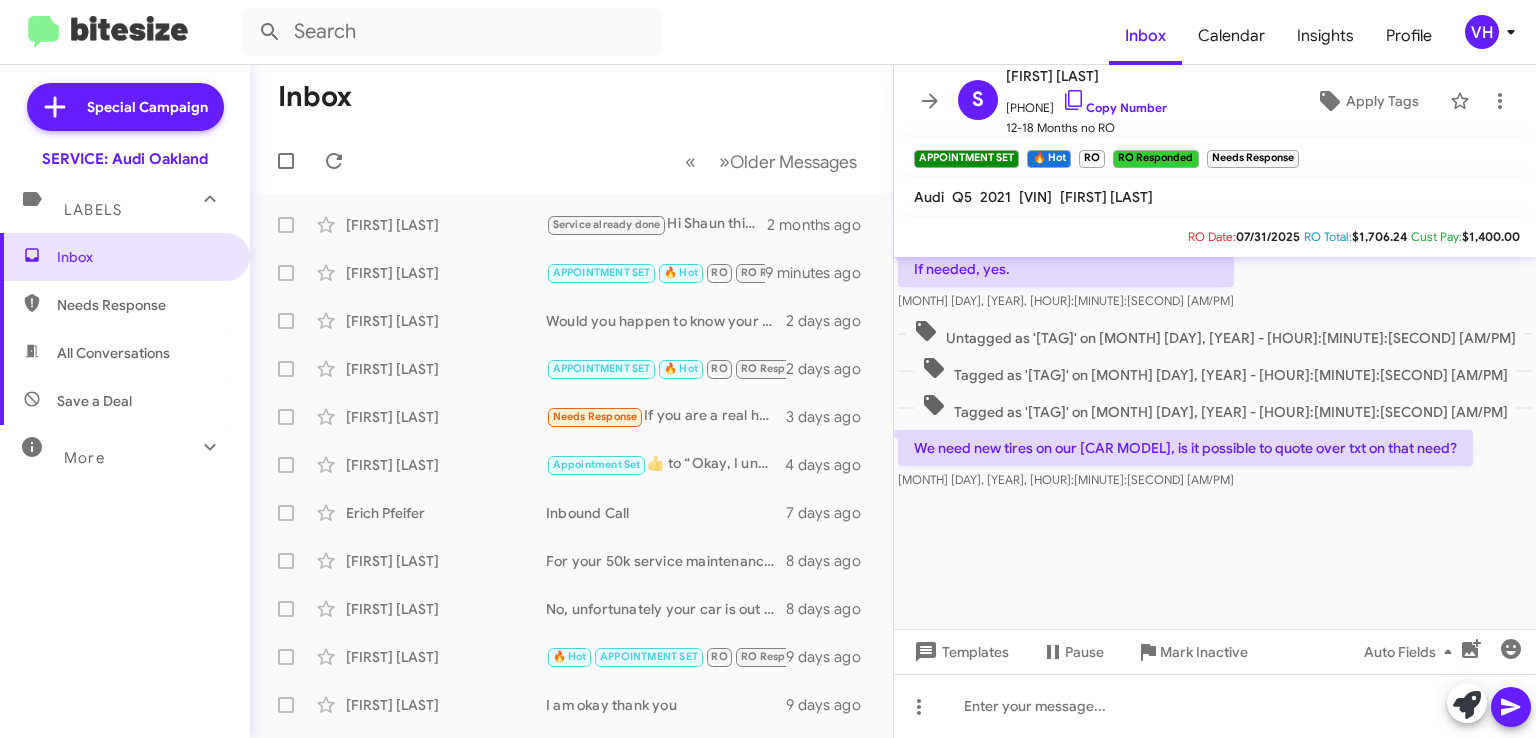 click 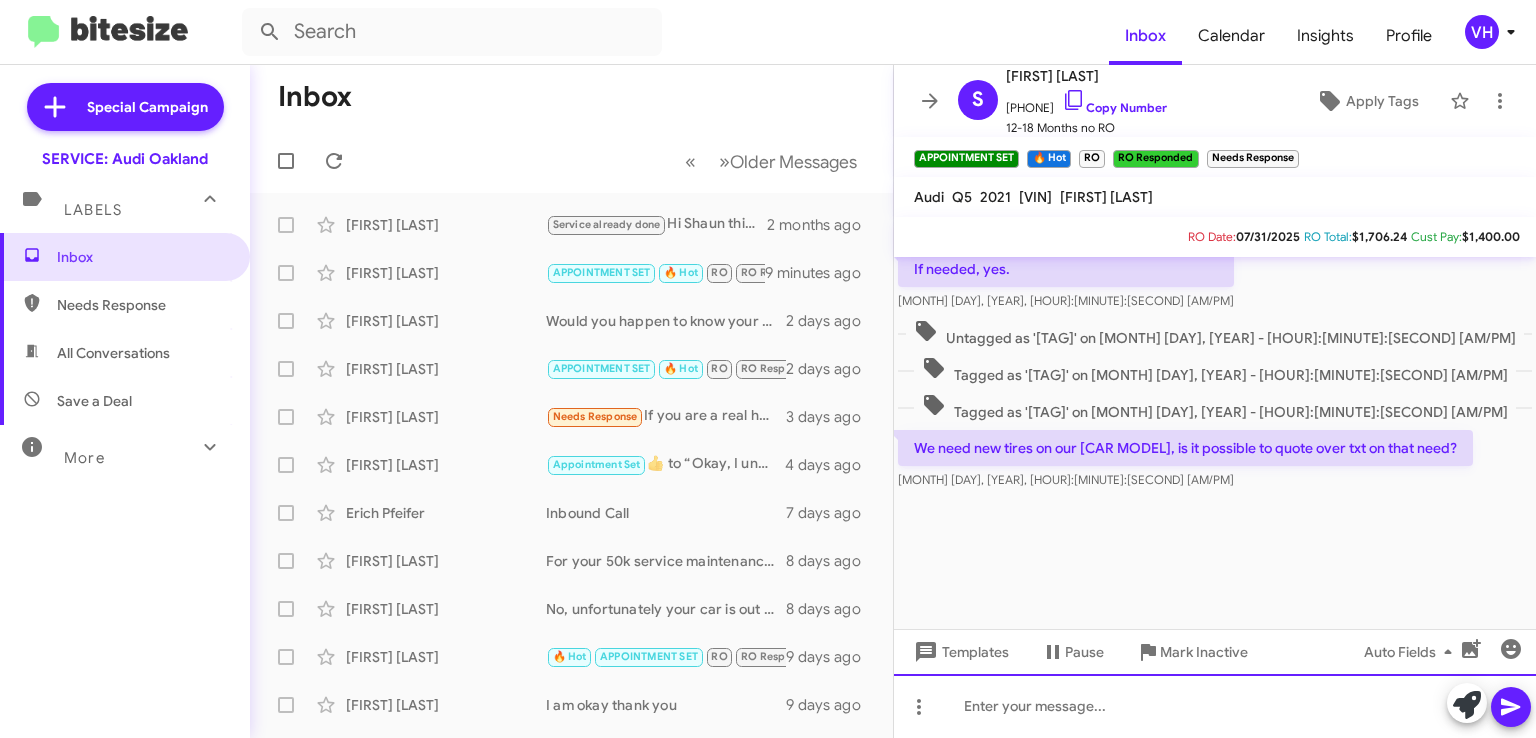 click 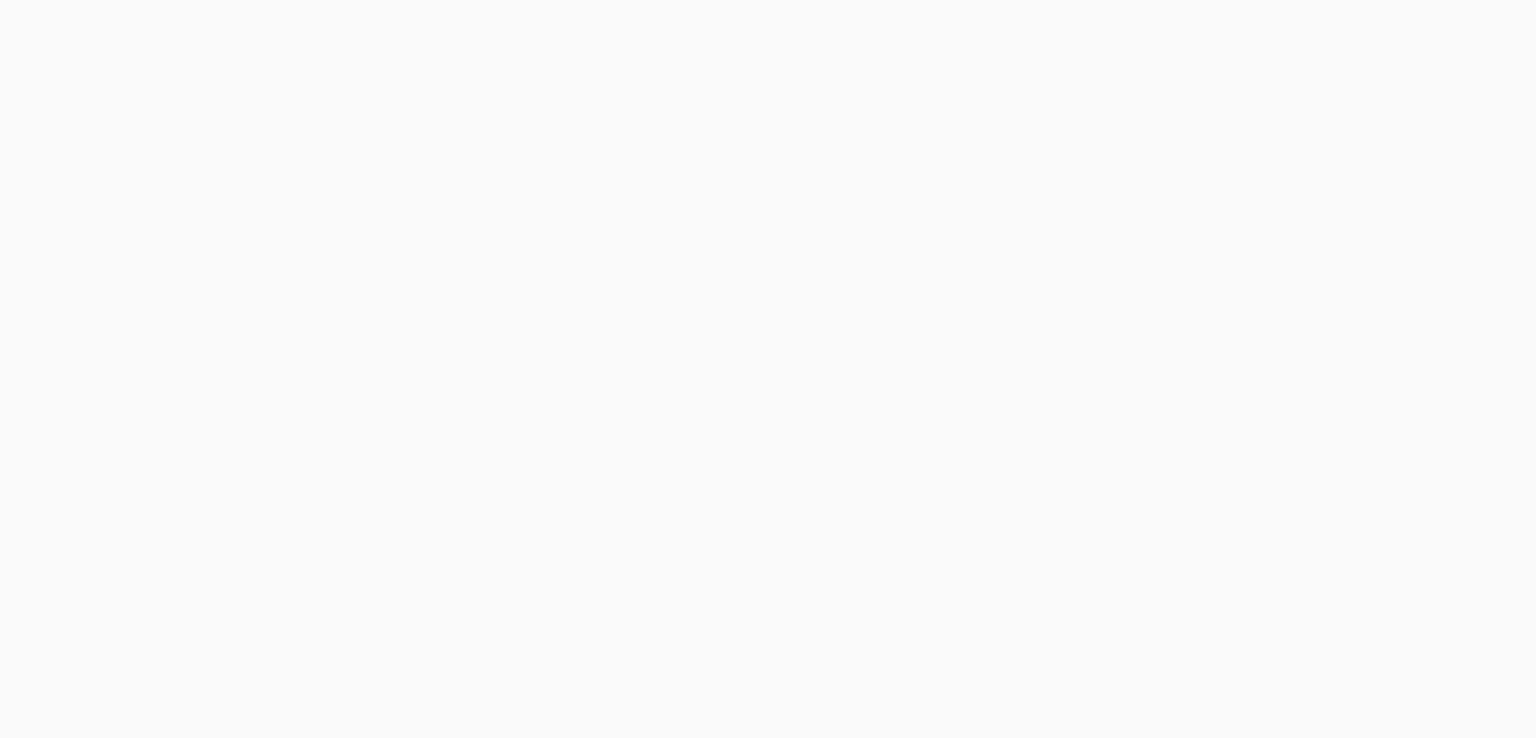 scroll, scrollTop: 0, scrollLeft: 0, axis: both 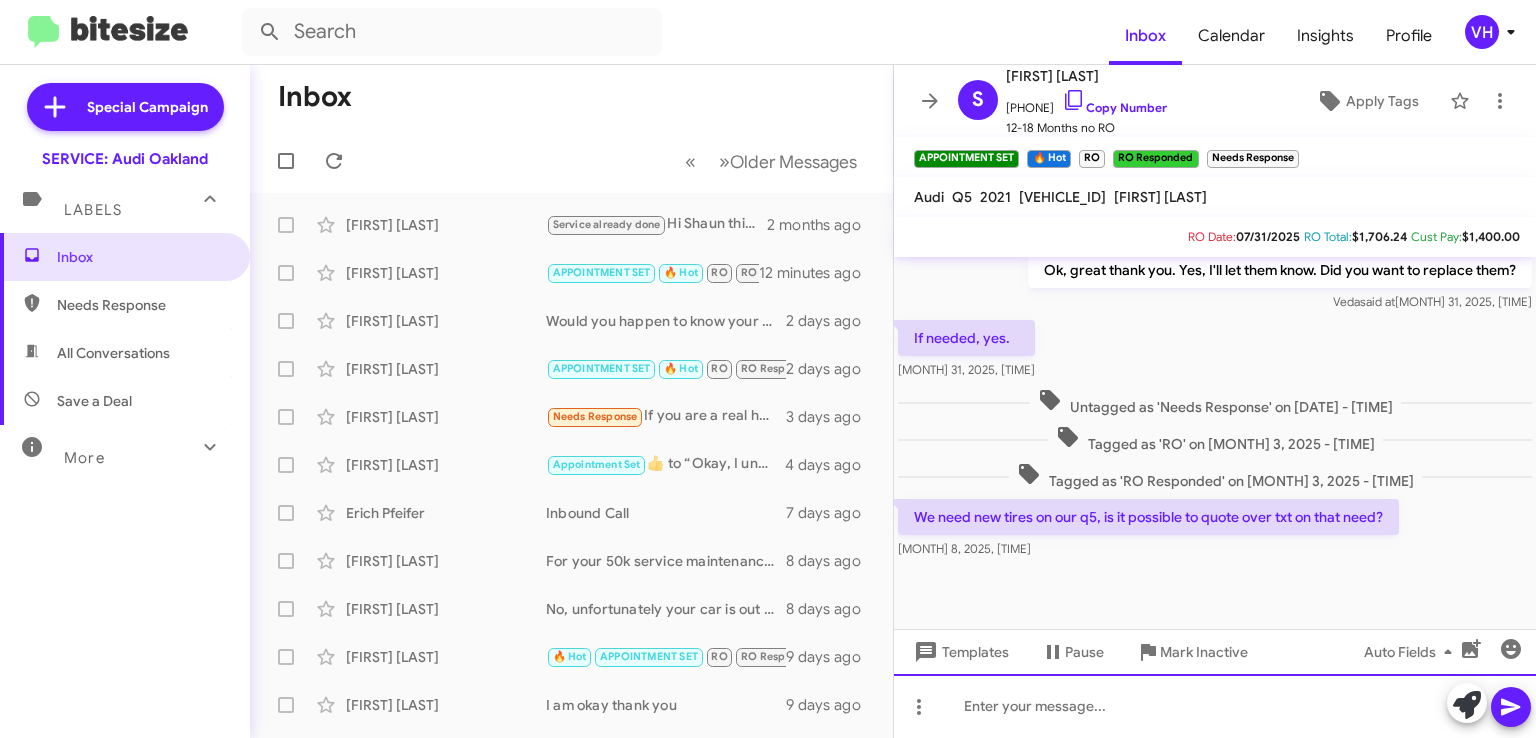 click 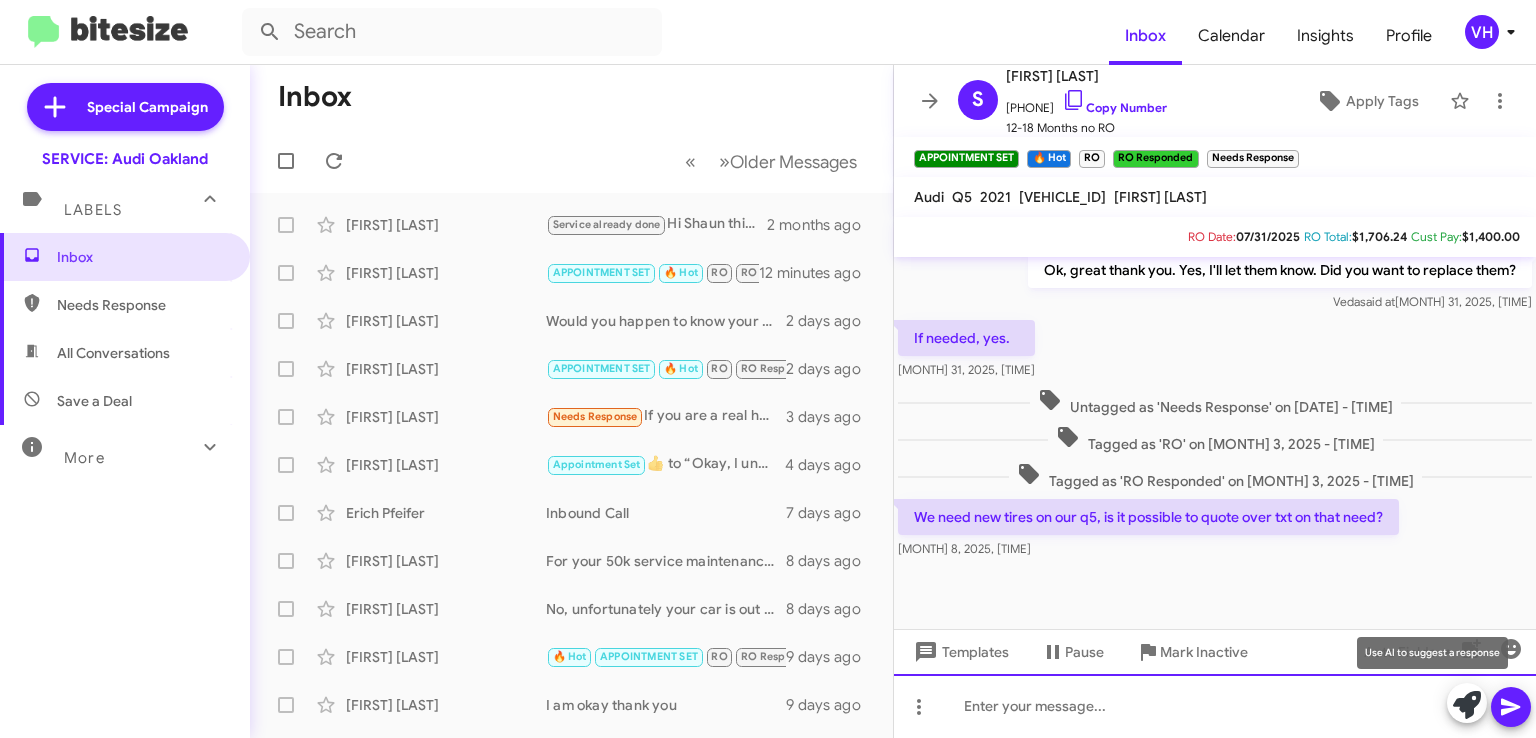 type 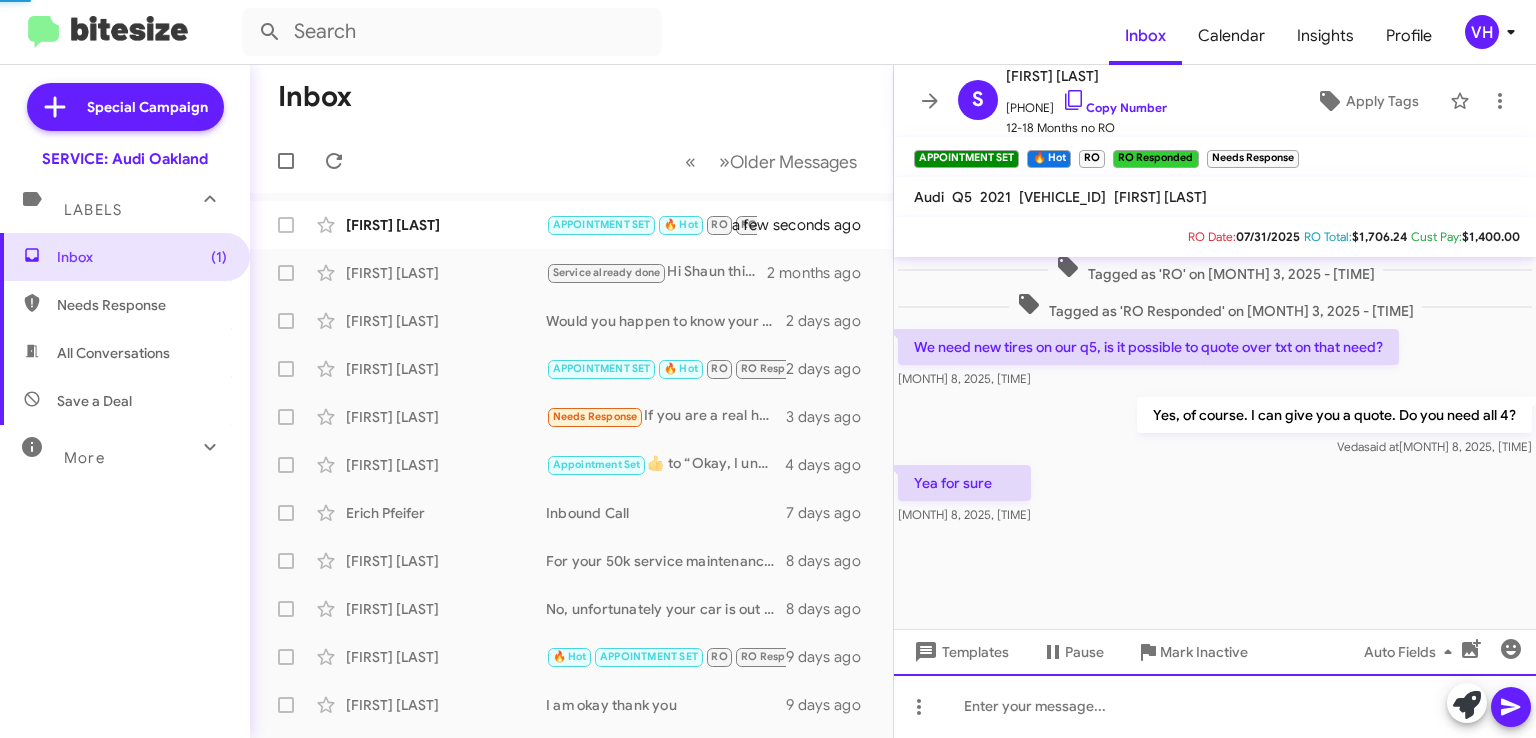 scroll, scrollTop: 904, scrollLeft: 0, axis: vertical 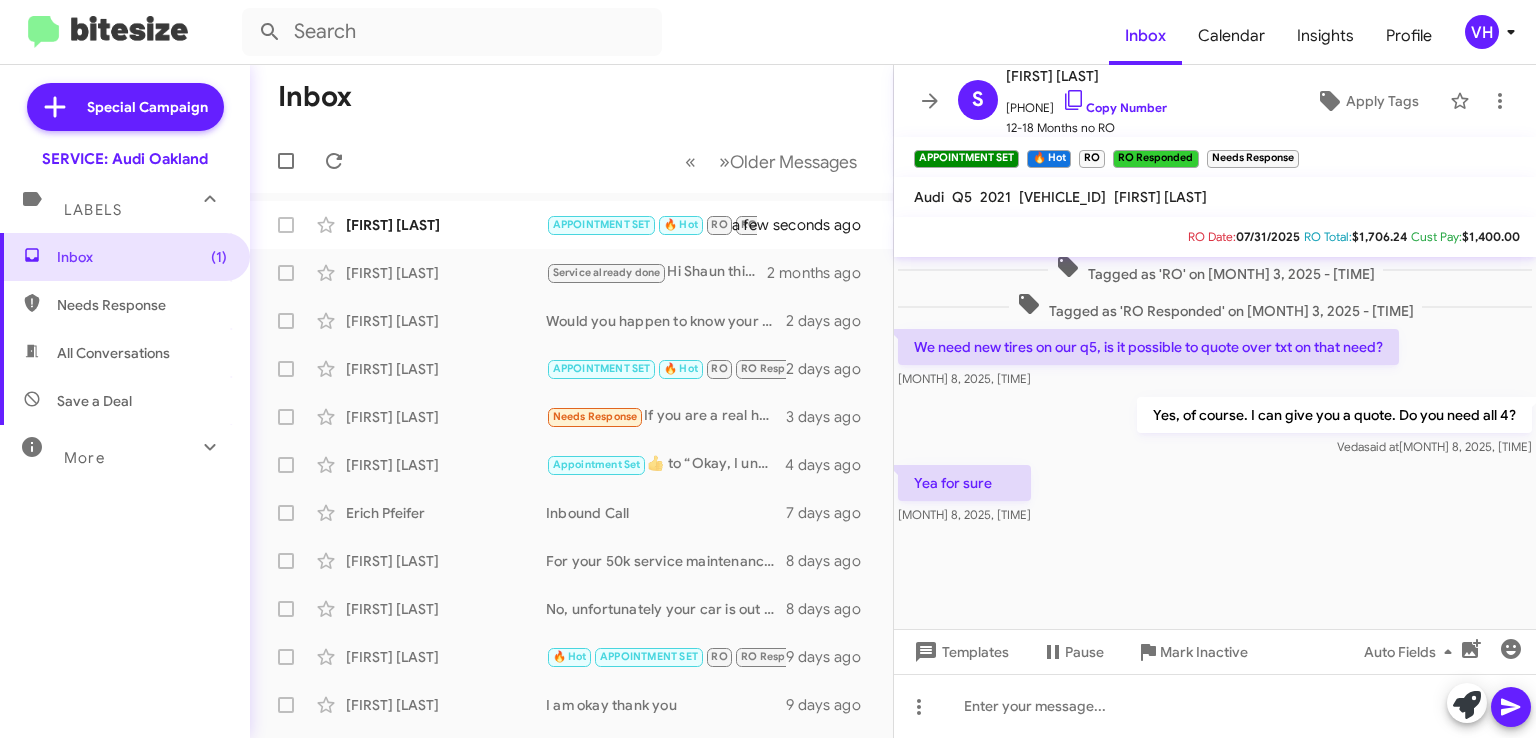 click on "Yea for sure    [MONTH] 8, 2025, [TIME]" 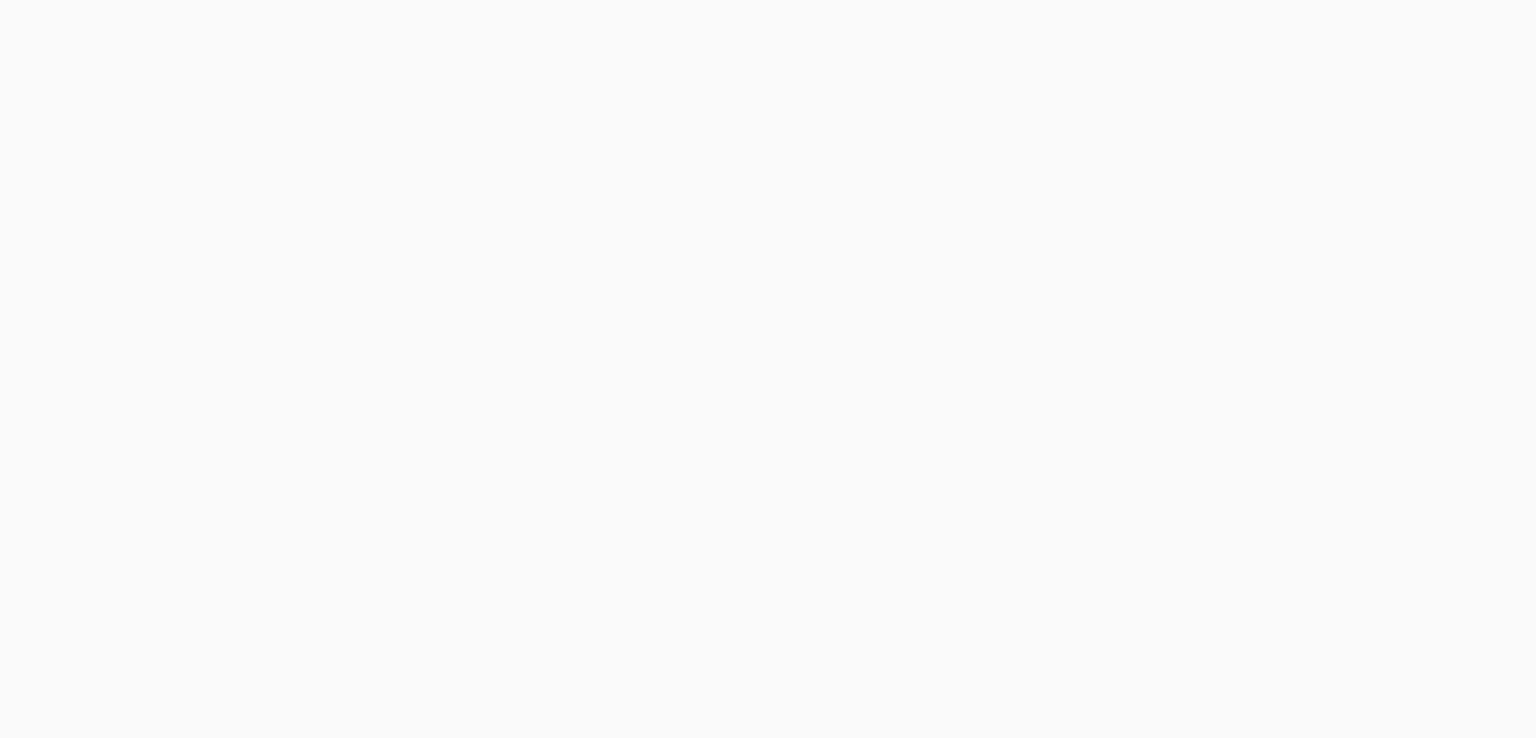 scroll, scrollTop: 0, scrollLeft: 0, axis: both 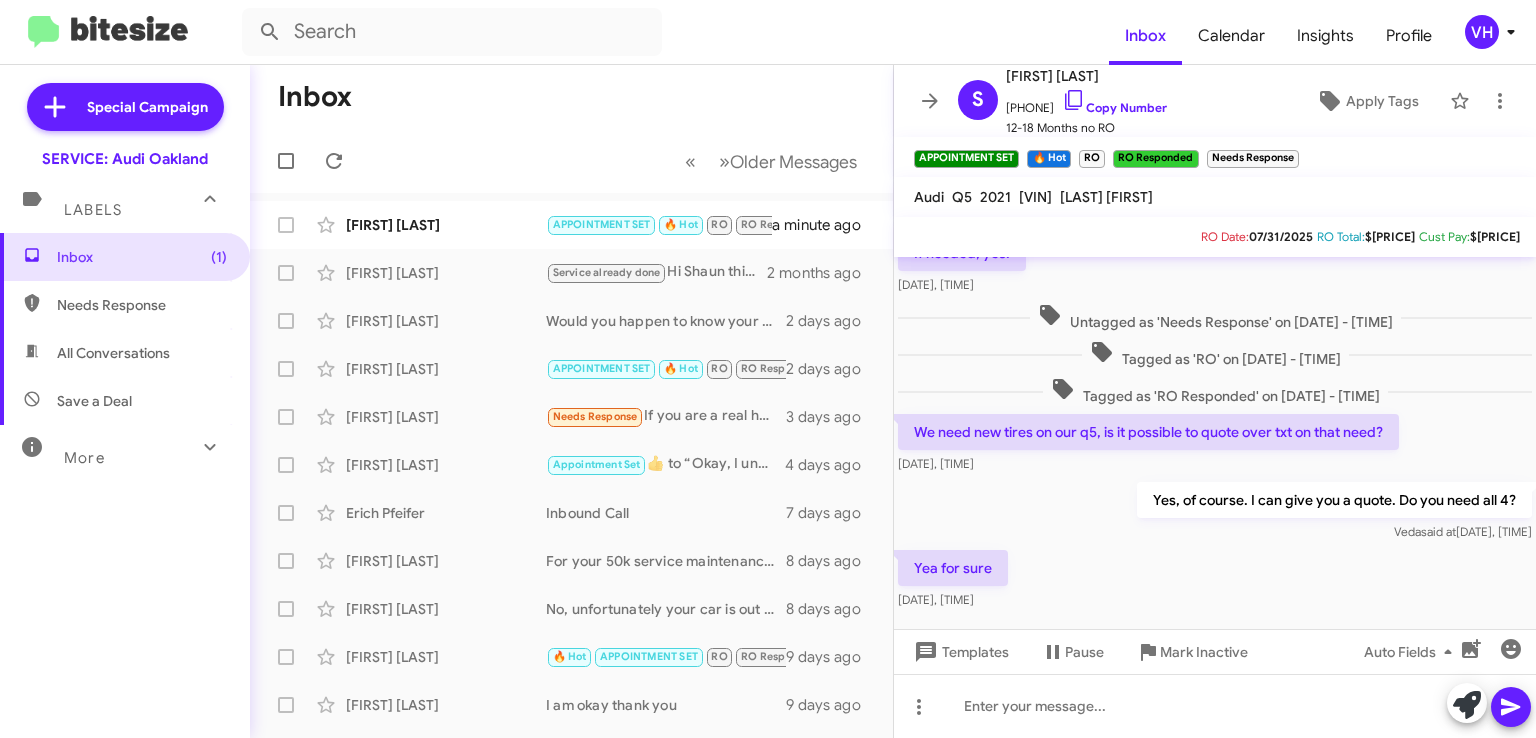 click on "[FIRST] [LAST]" 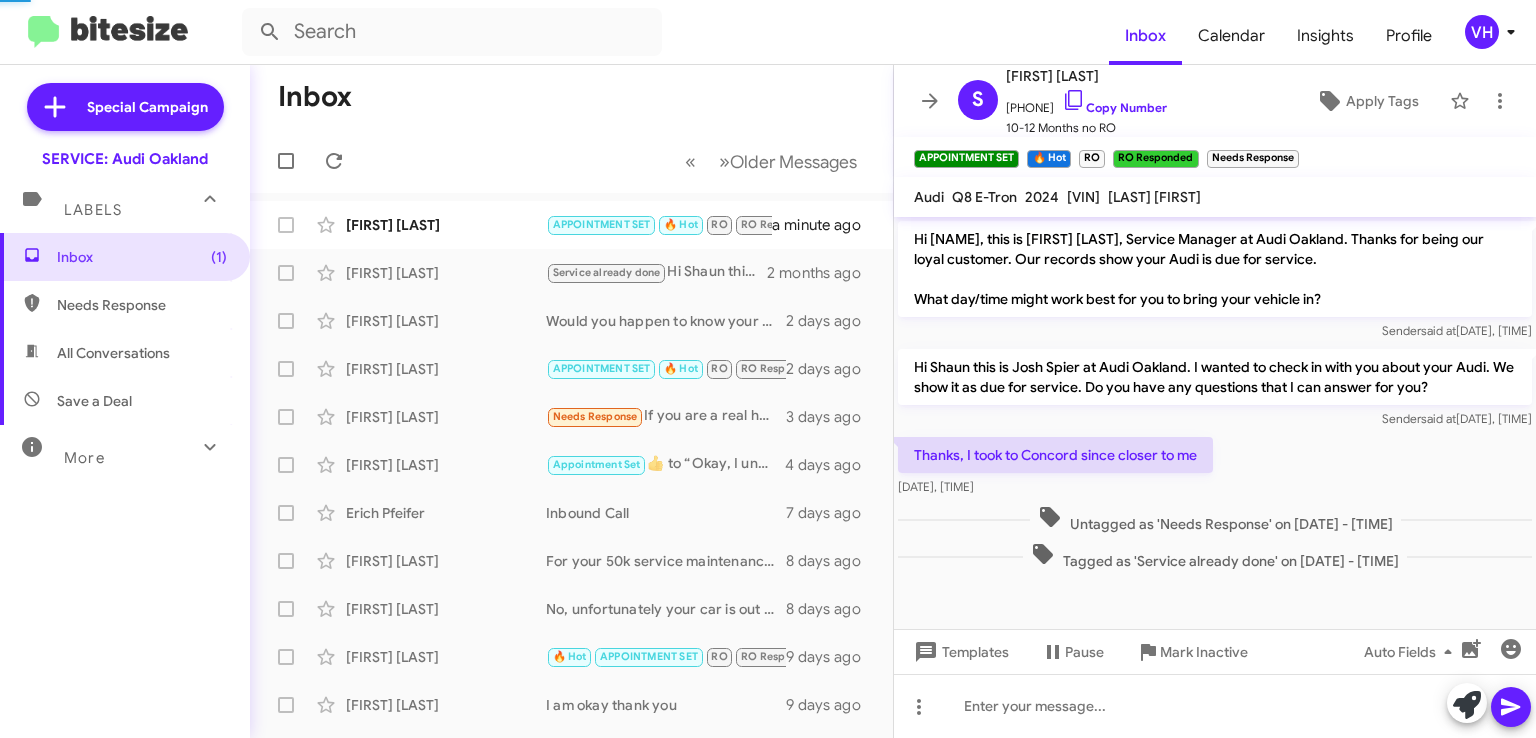 scroll, scrollTop: 0, scrollLeft: 0, axis: both 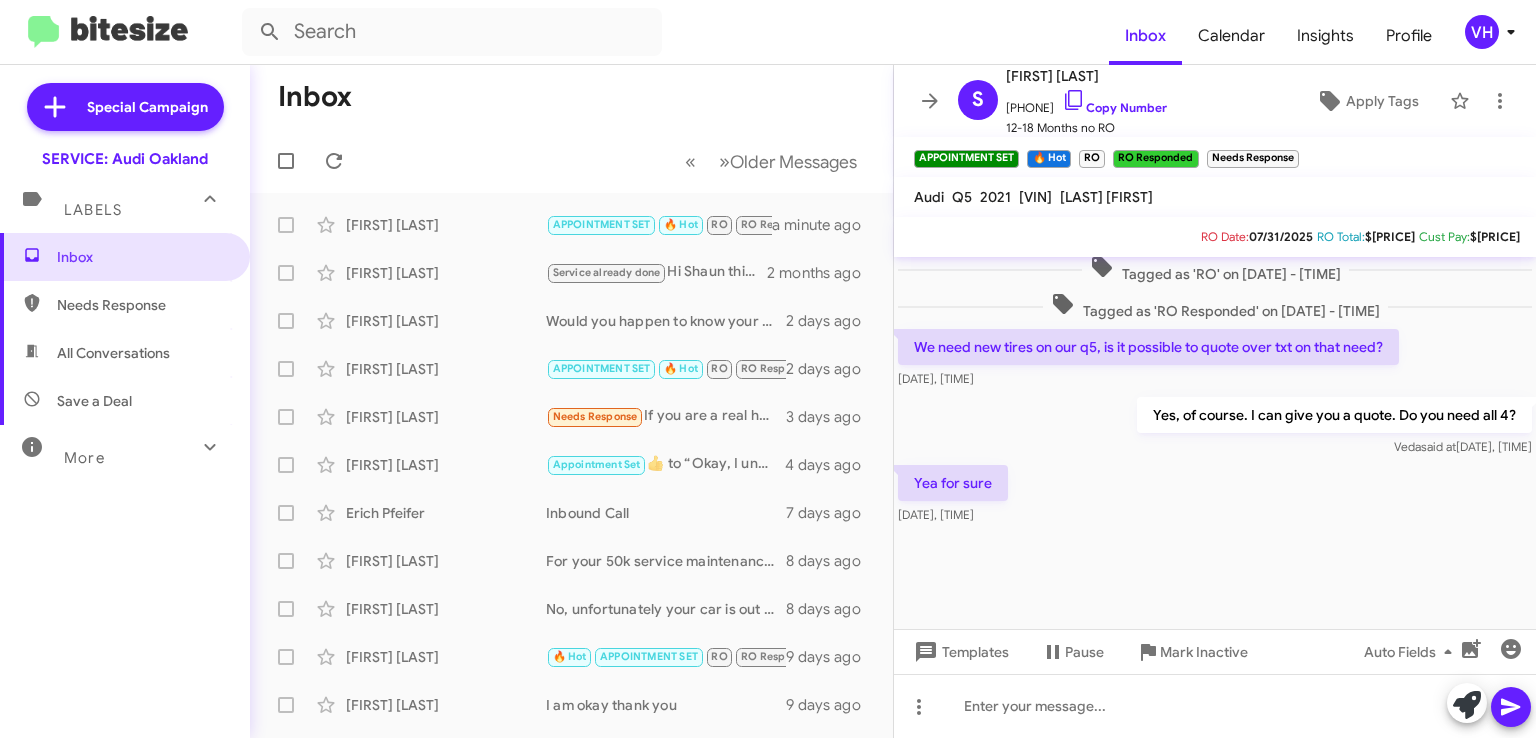 click on "[FIRST] [LAST]" 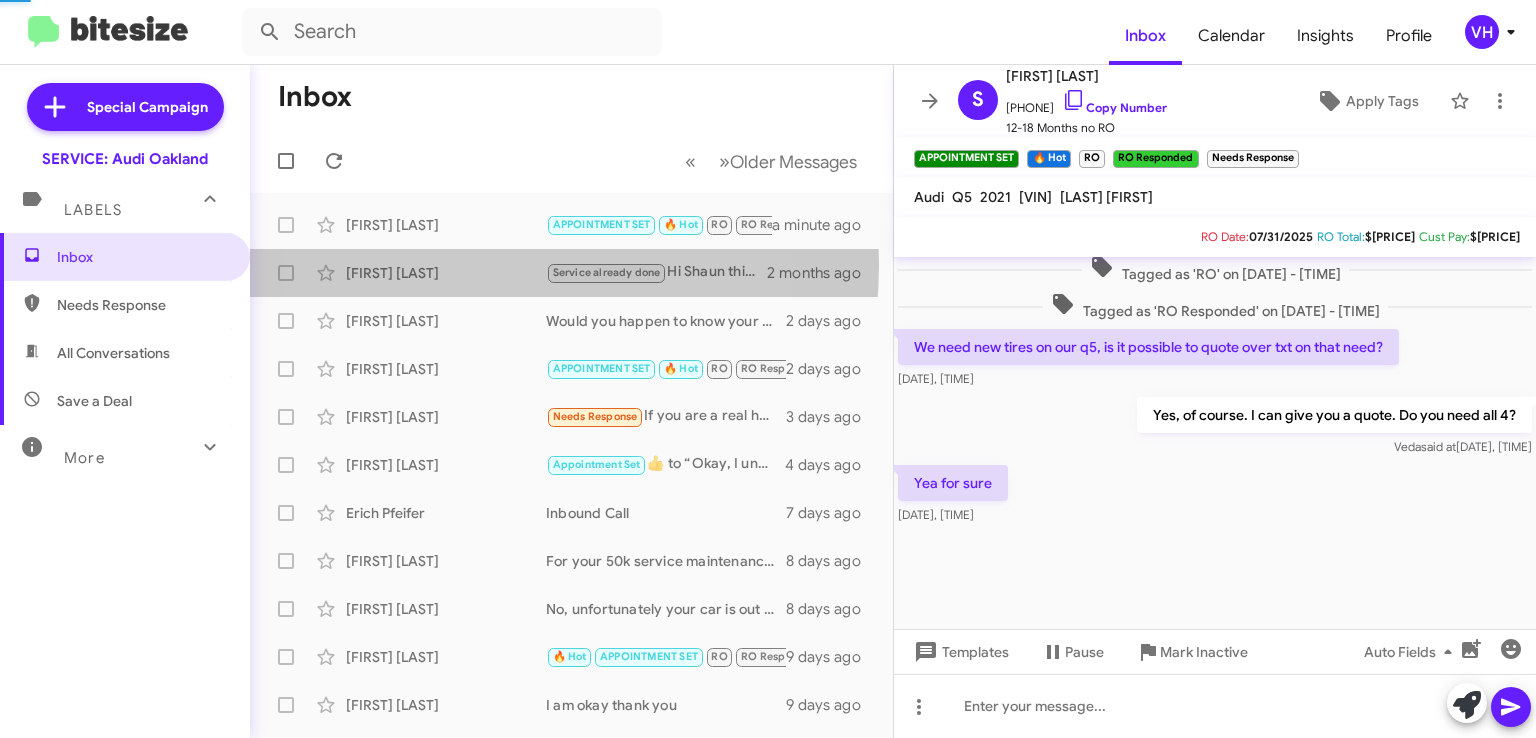 scroll, scrollTop: 0, scrollLeft: 0, axis: both 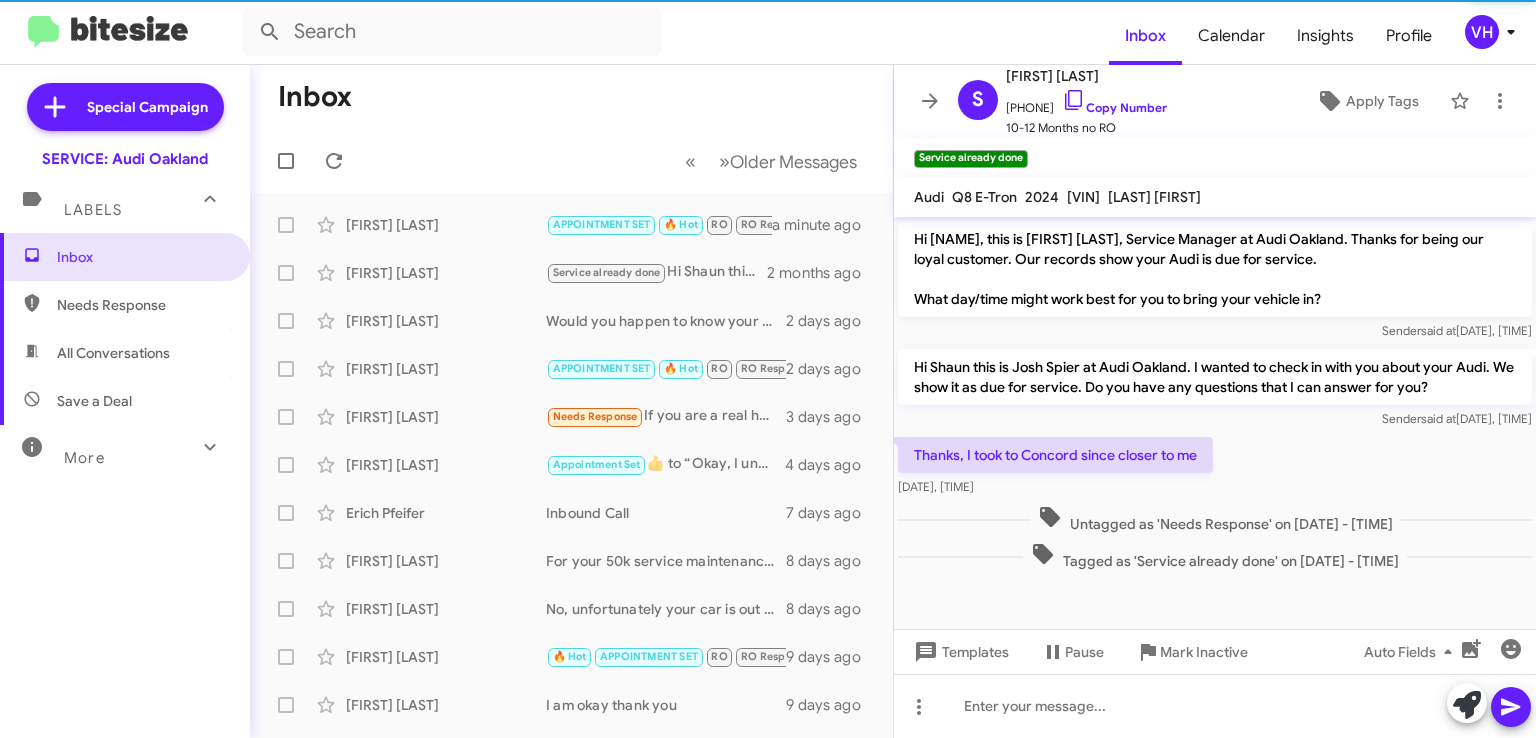 click on "[FIRST] [LAST]" 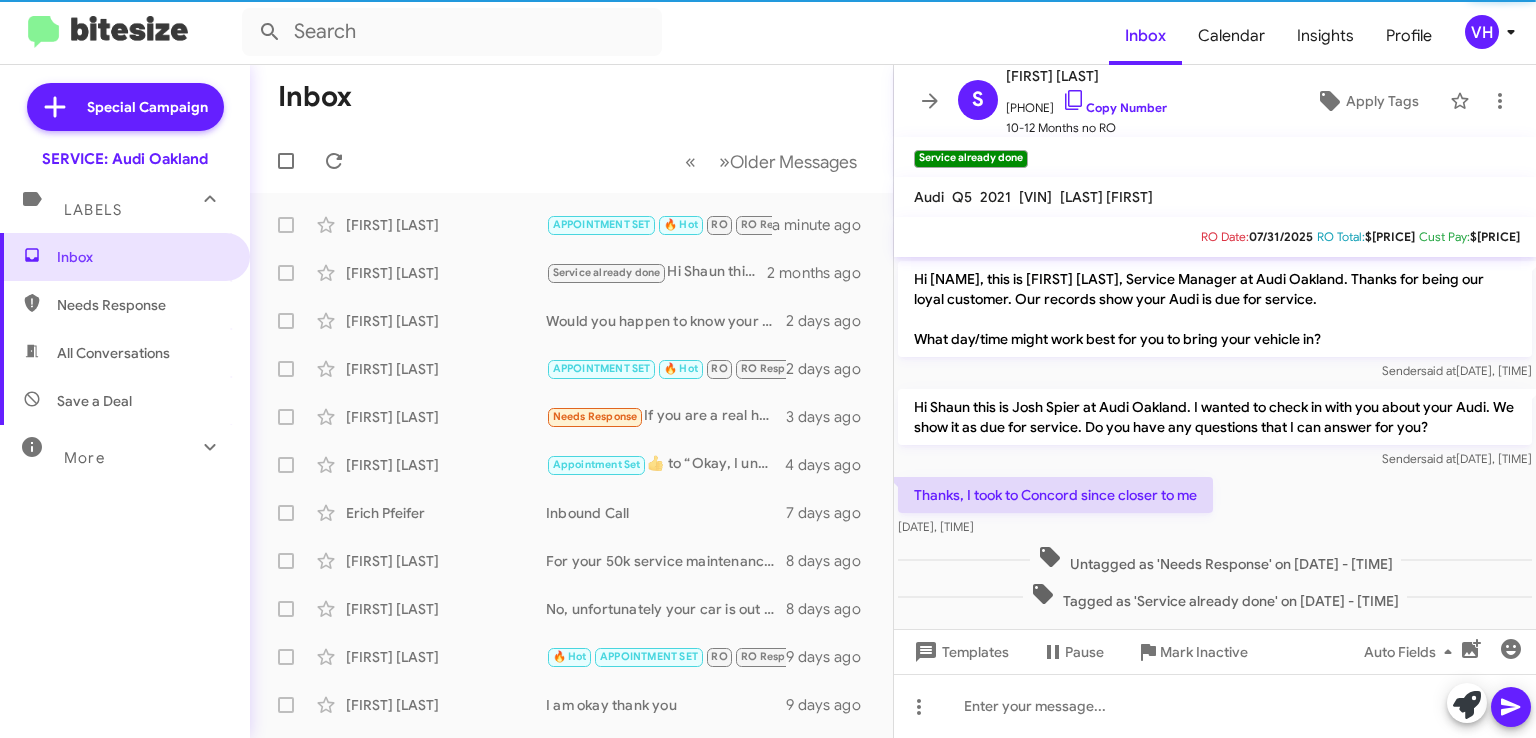 scroll, scrollTop: 904, scrollLeft: 0, axis: vertical 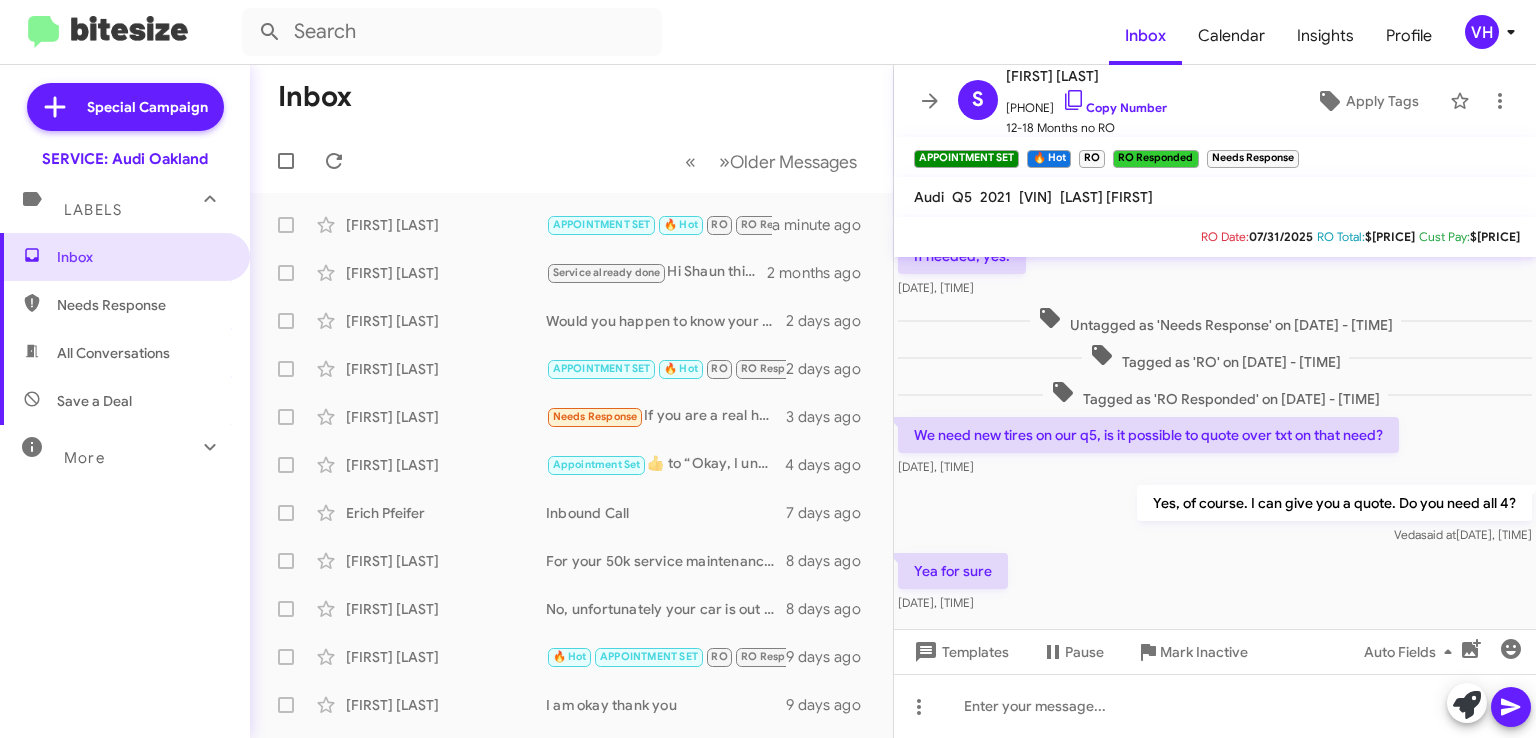click on "[VEHICLE_ID]" 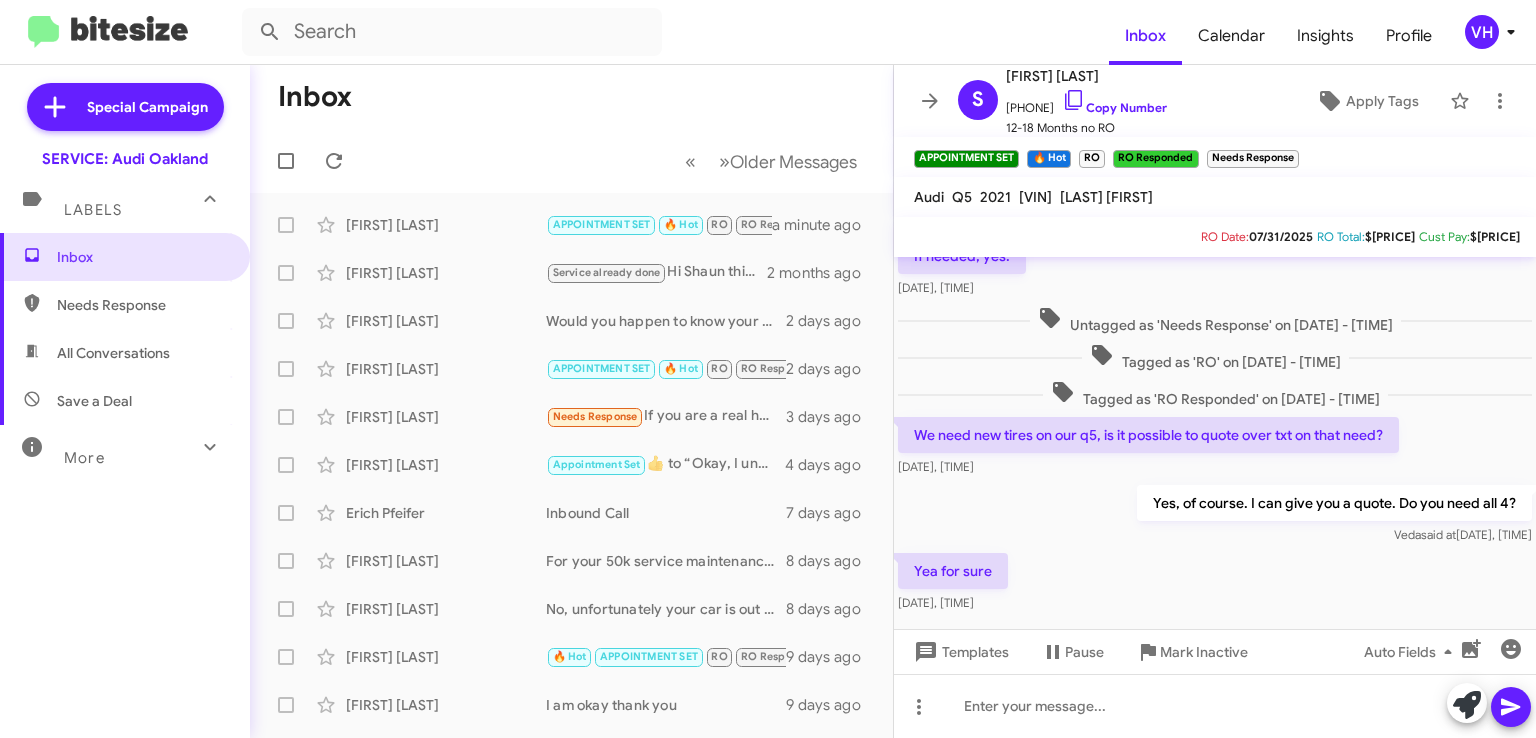 copy on "[VEHICLE_ID]" 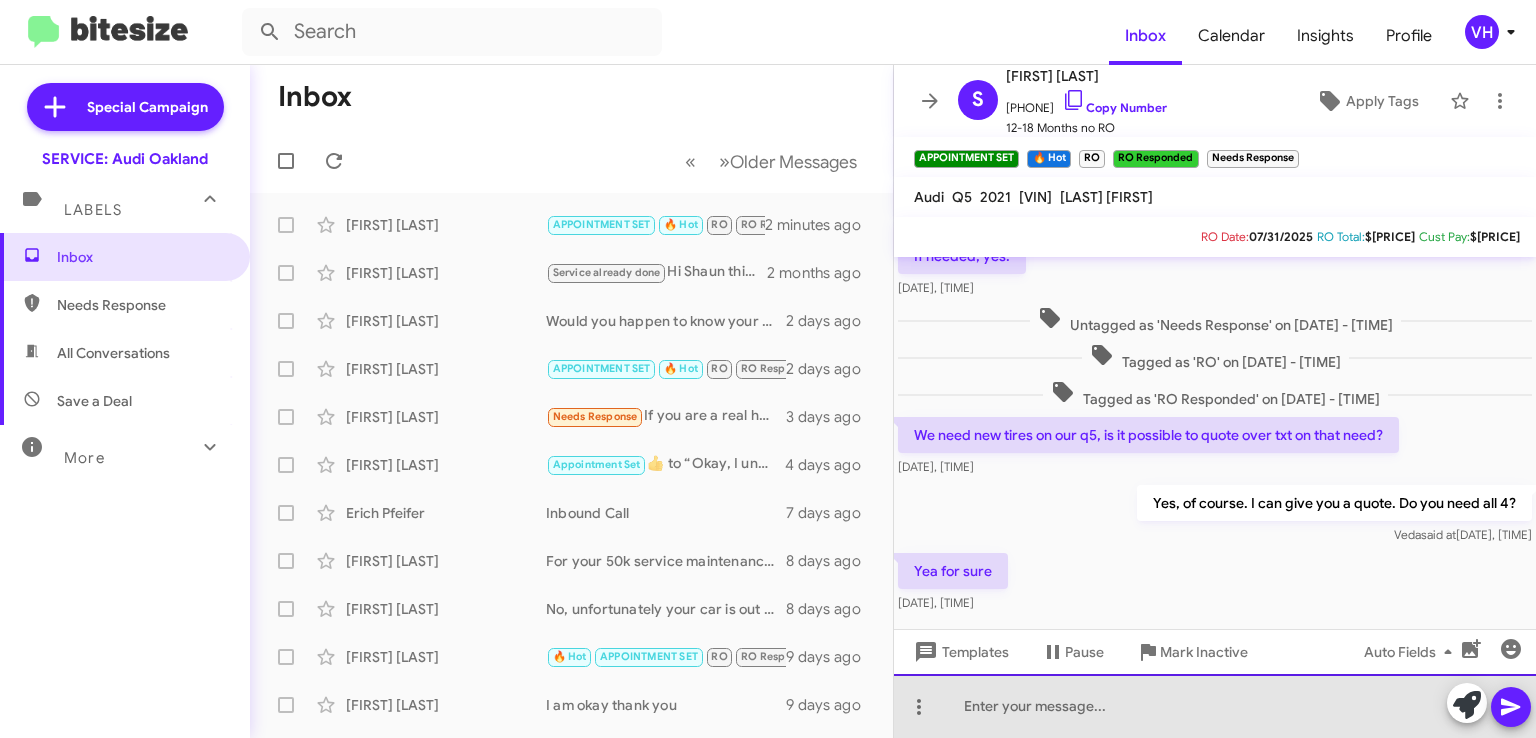 click 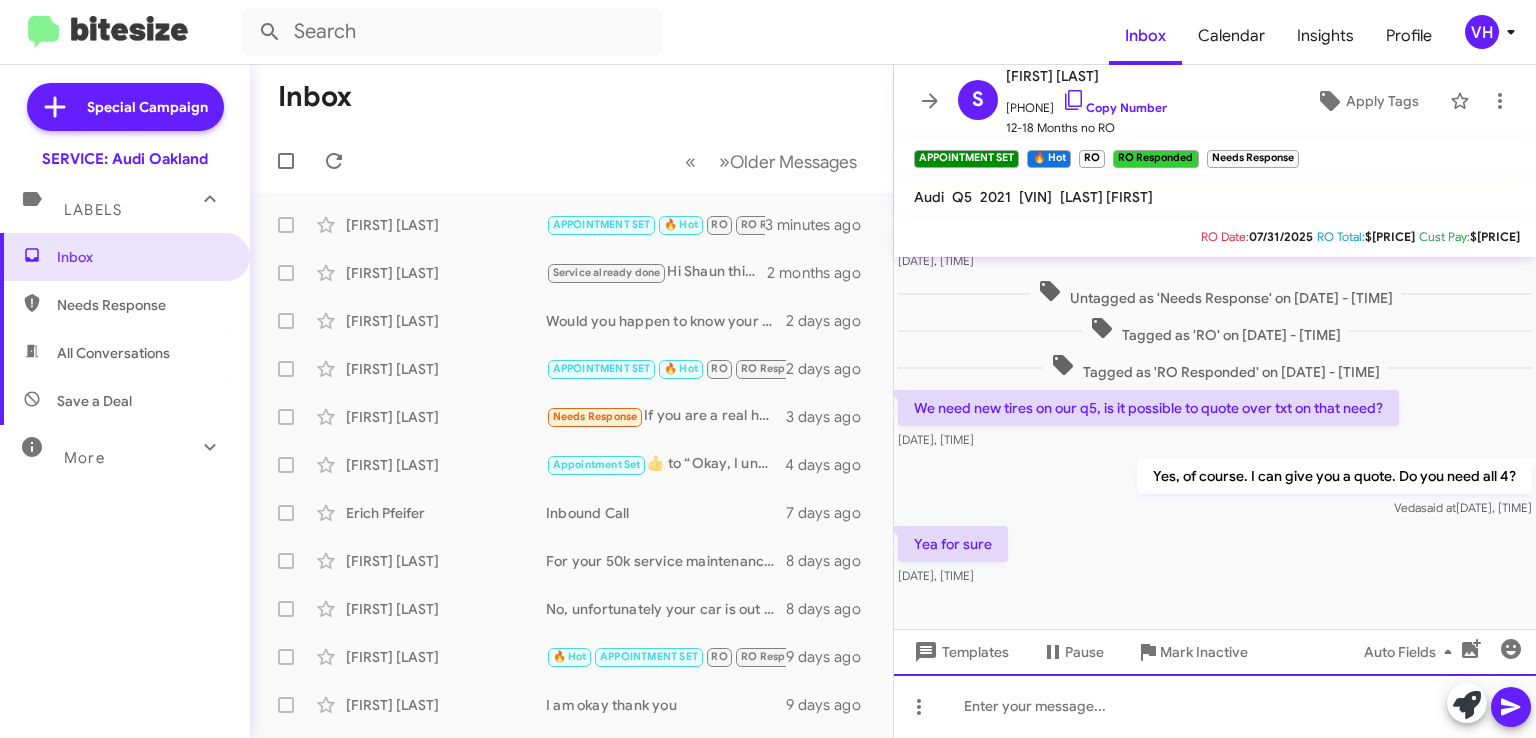 scroll, scrollTop: 804, scrollLeft: 0, axis: vertical 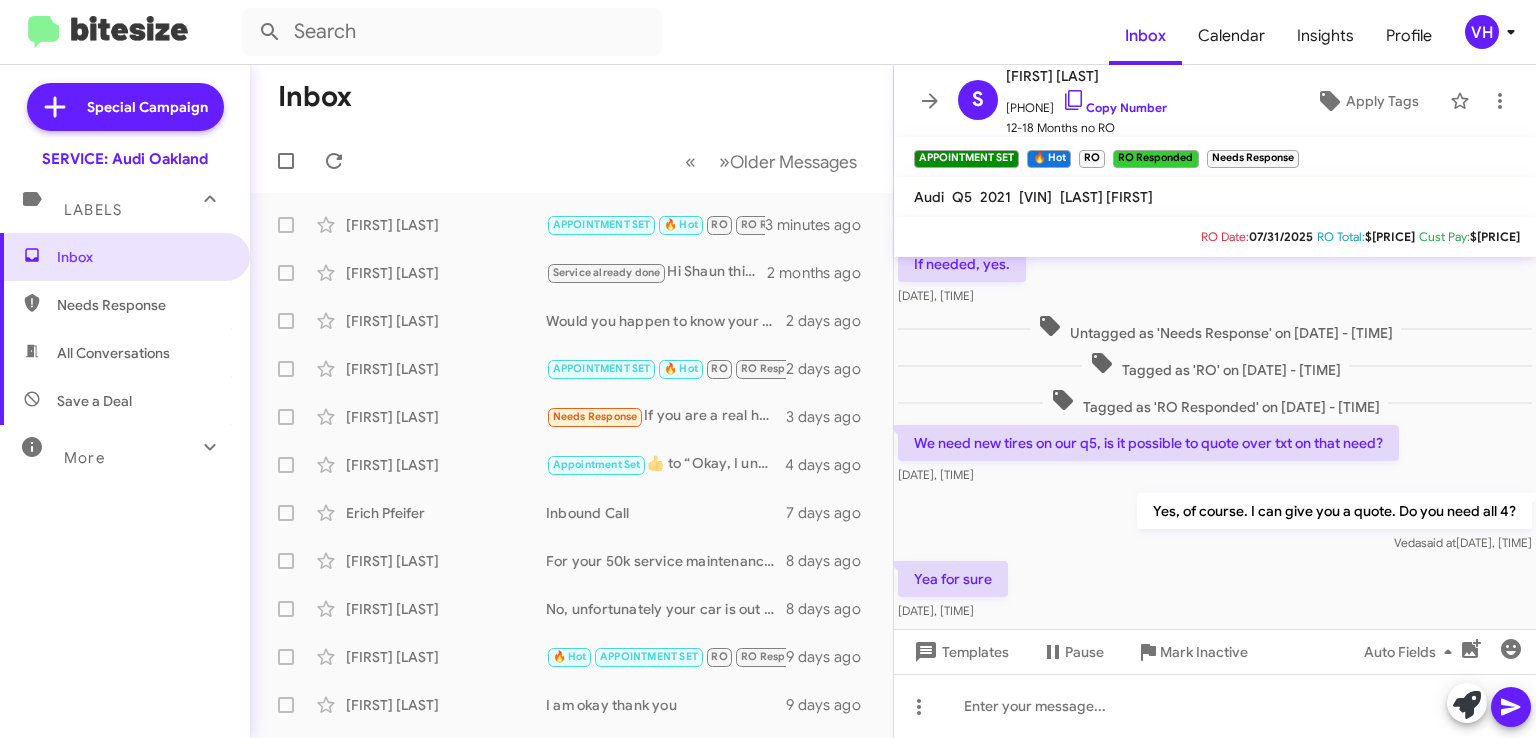 click on "[VEHICLE_ID]" 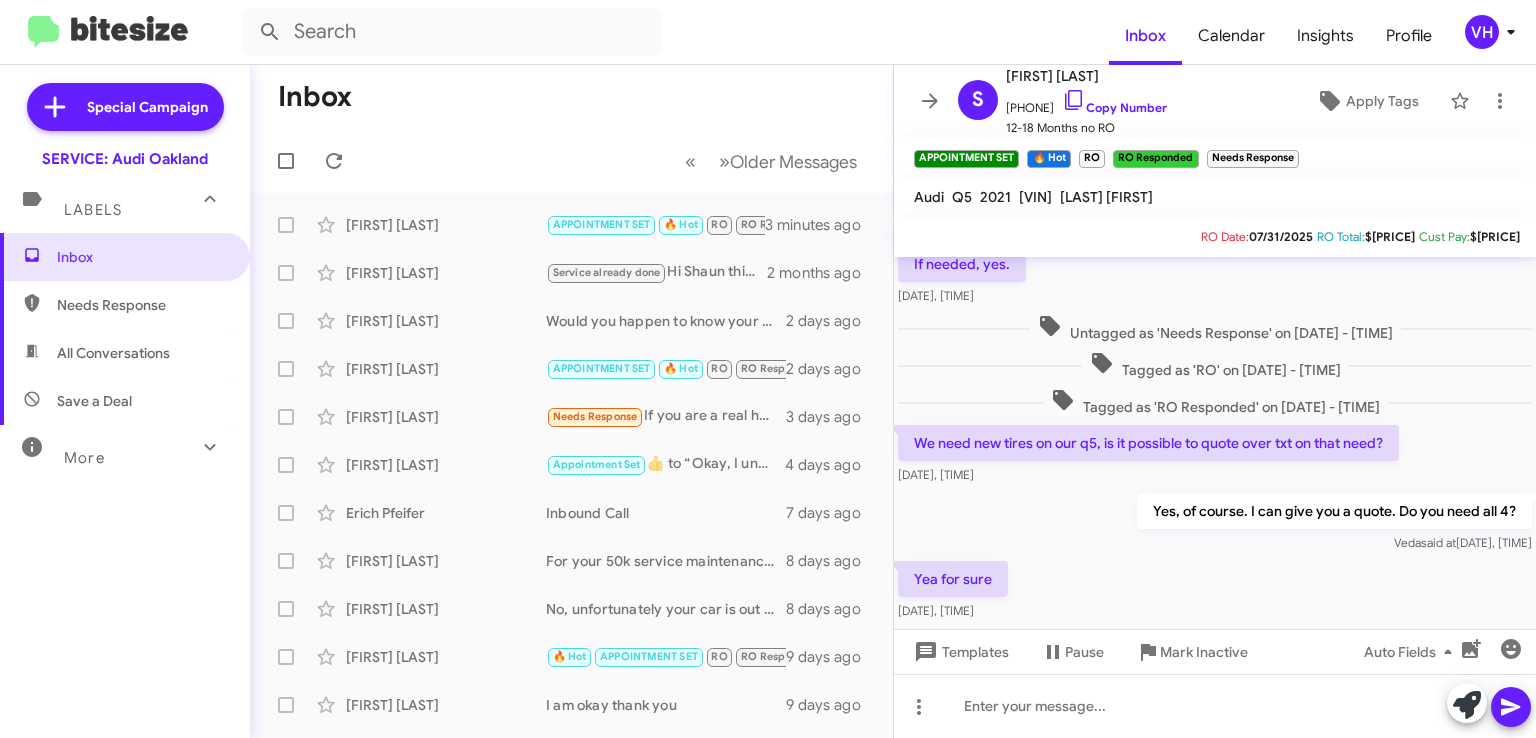 click on "Yes, of course. I can give you a quote. Do you need all 4? Veda   said at   Aug 8, 2025, 10:35:17 AM" 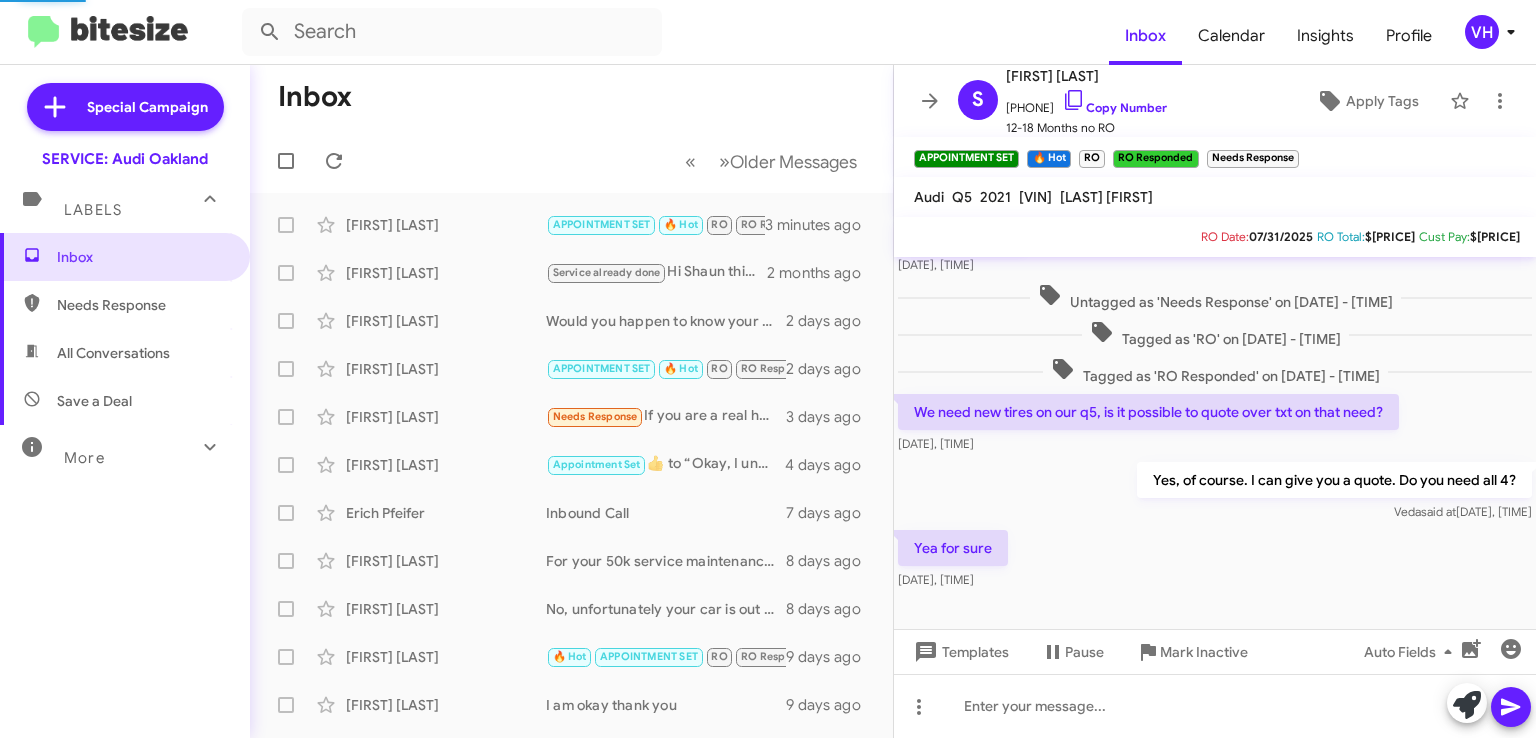 scroll, scrollTop: 2326, scrollLeft: 0, axis: vertical 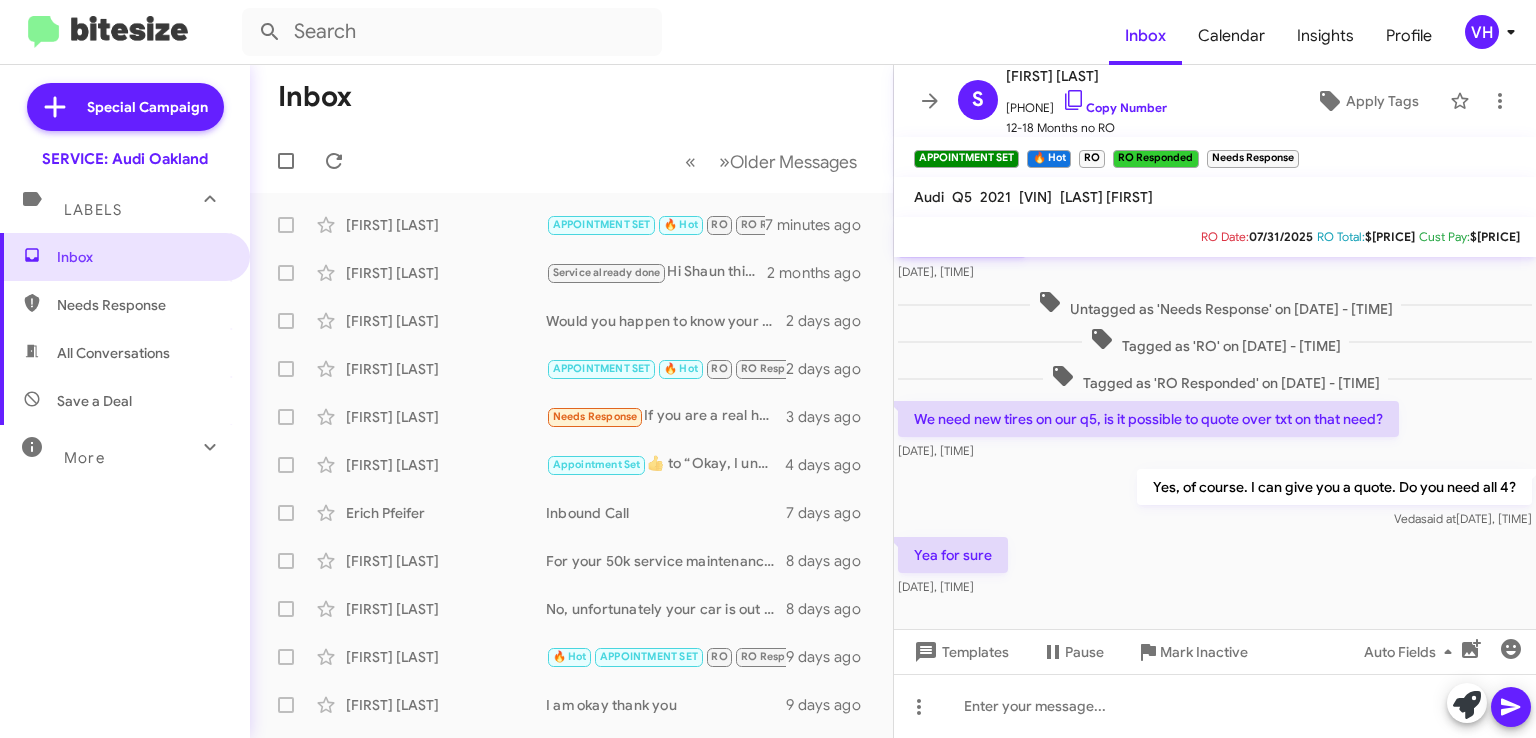 click 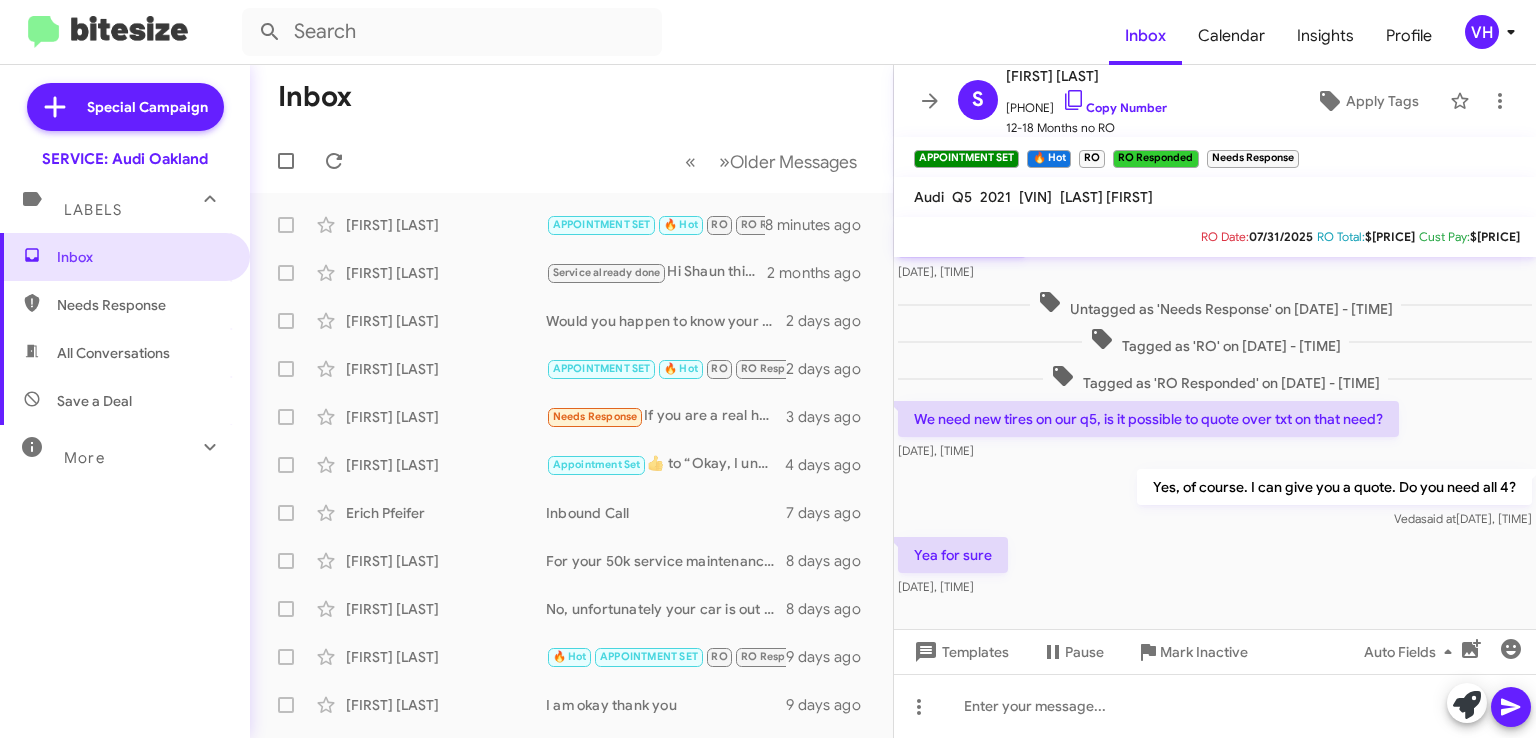 click on "Yes, of course. I can give you a quote. Do you need all 4? Veda   said at   Aug 8, 2025, 10:35:17 AM" 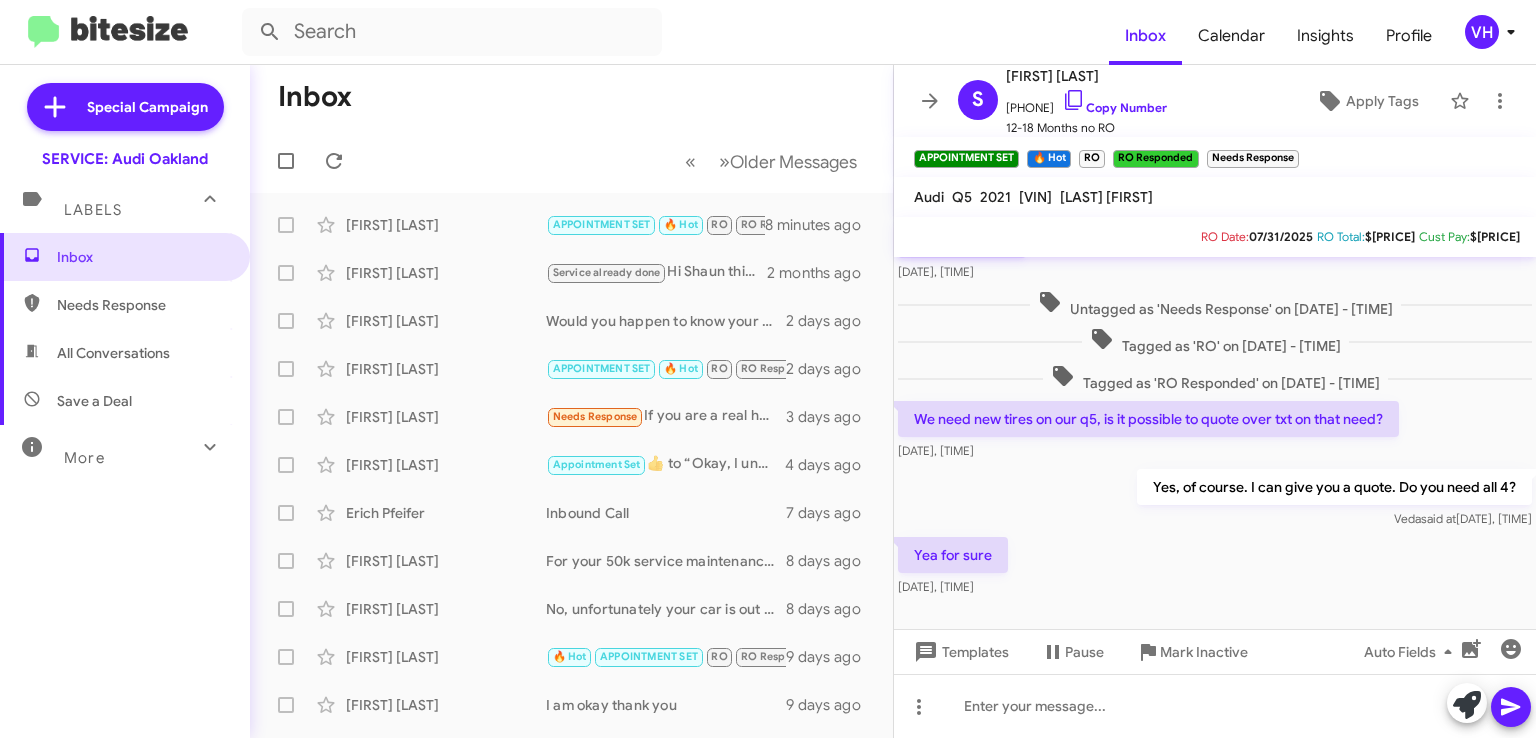 click on "Yea for sure    [MONTH] 8, 2025, [TIME]" 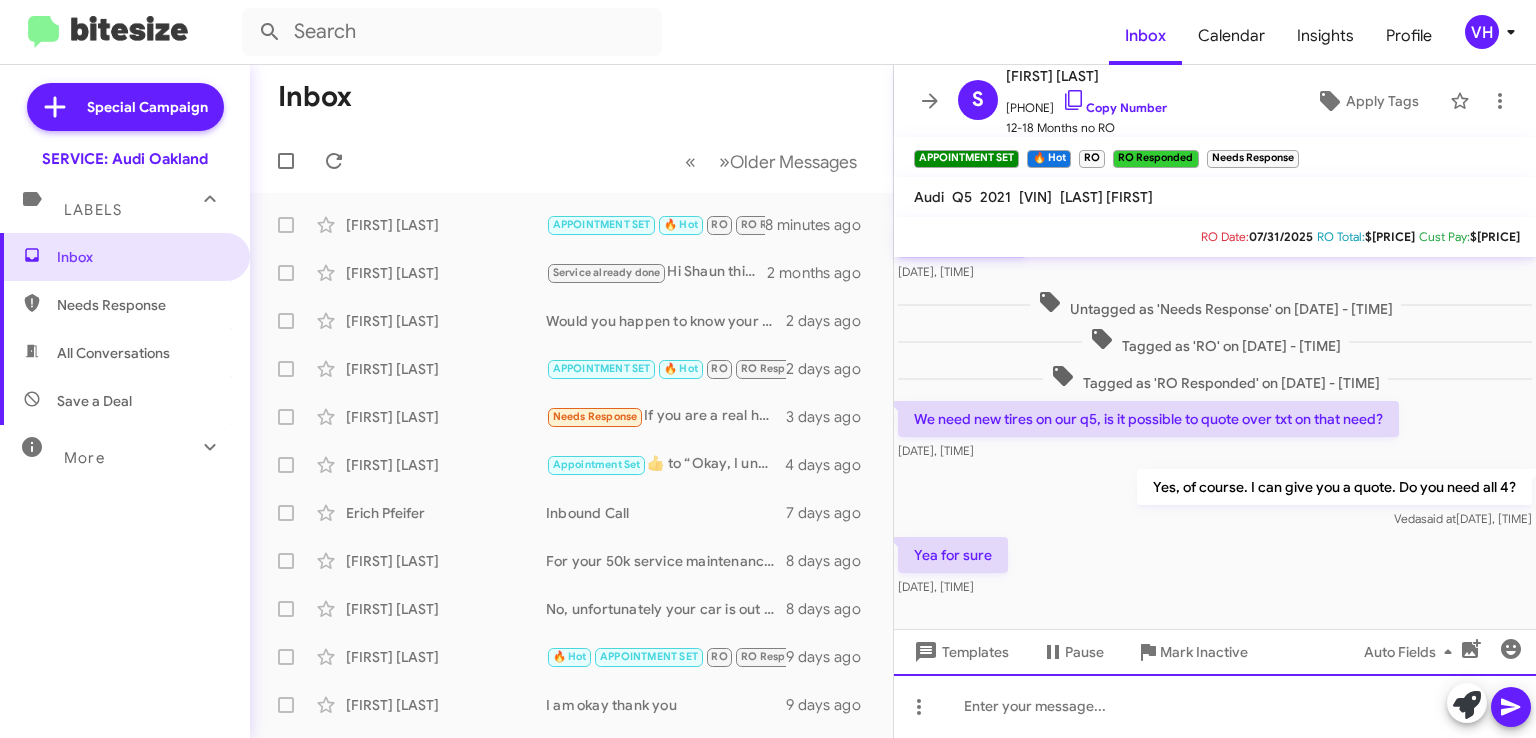 click 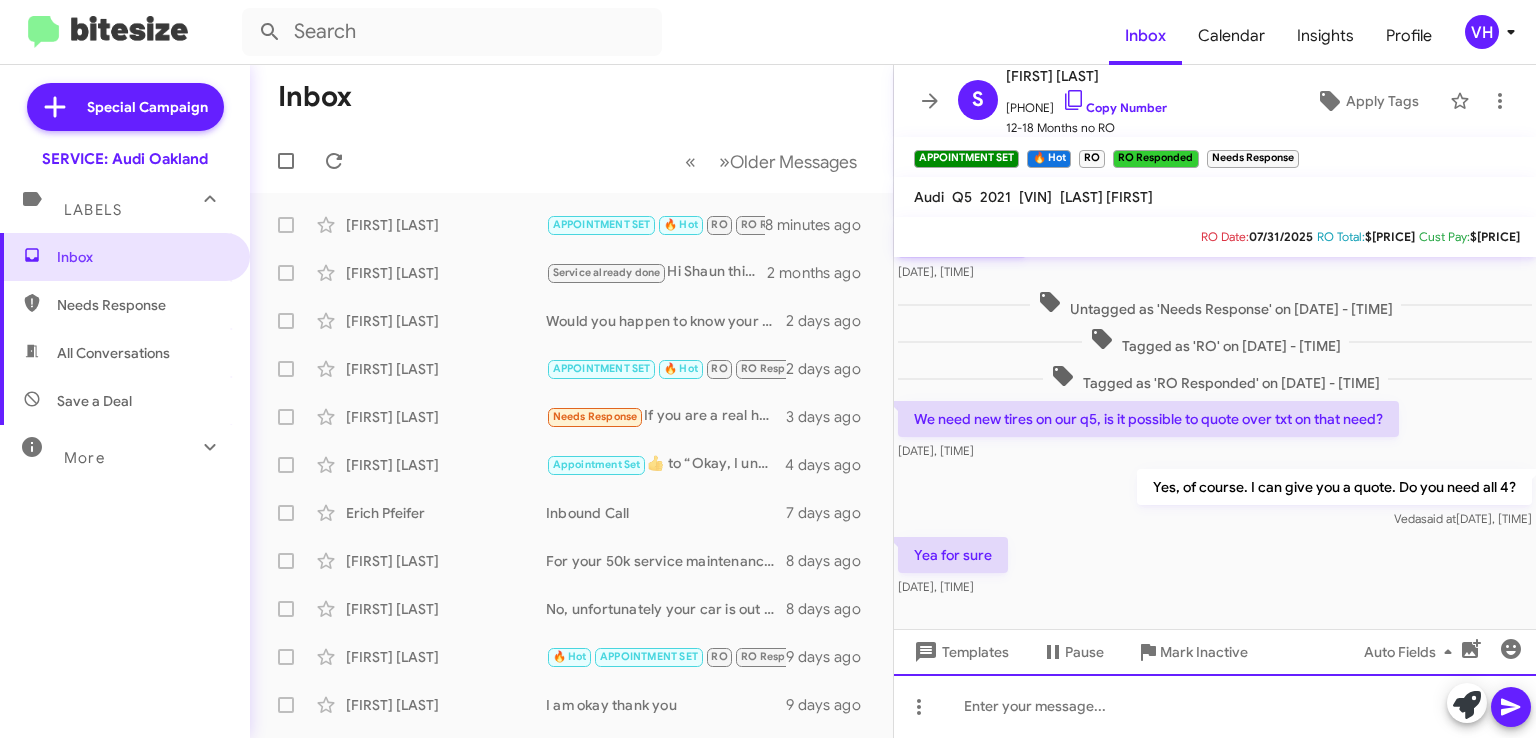 type 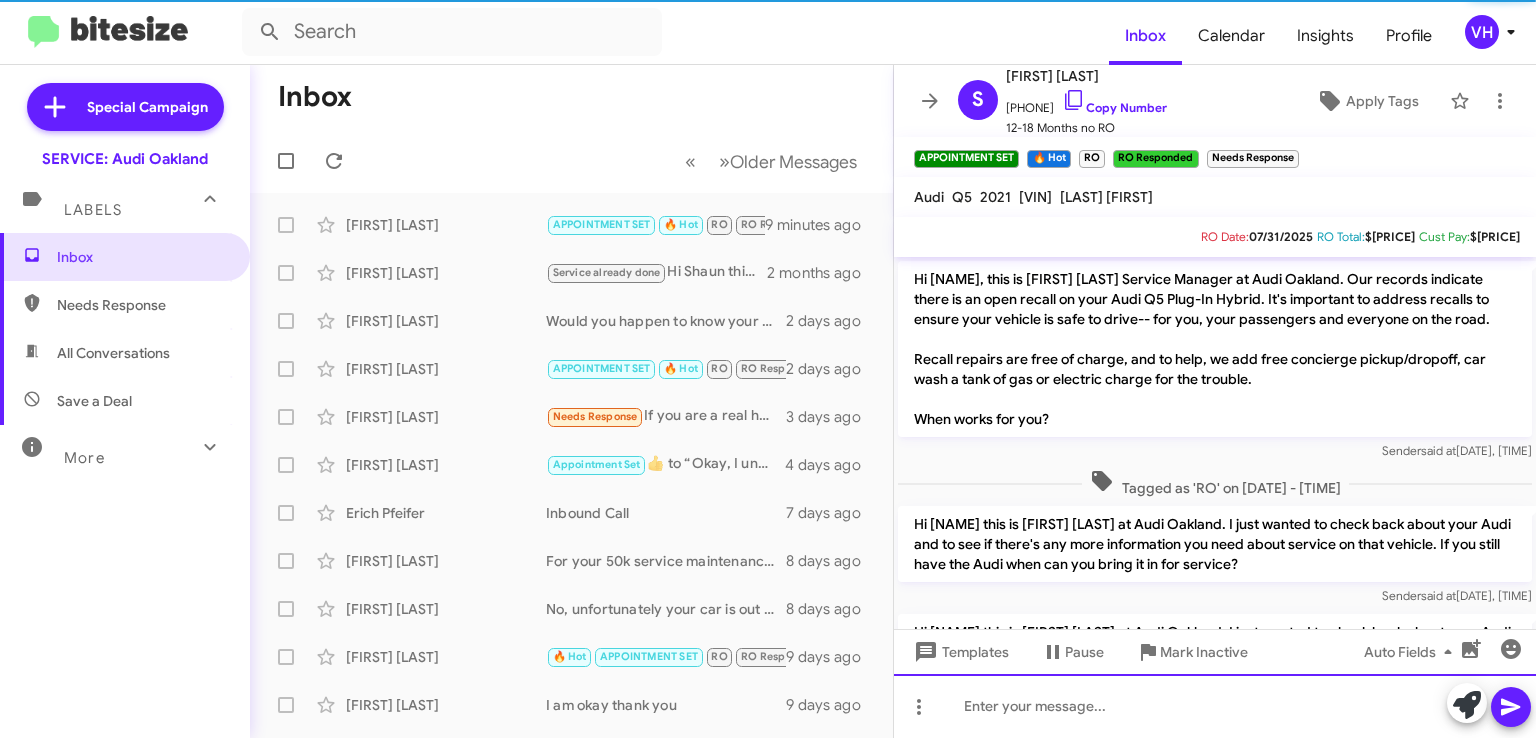 scroll, scrollTop: 100, scrollLeft: 0, axis: vertical 